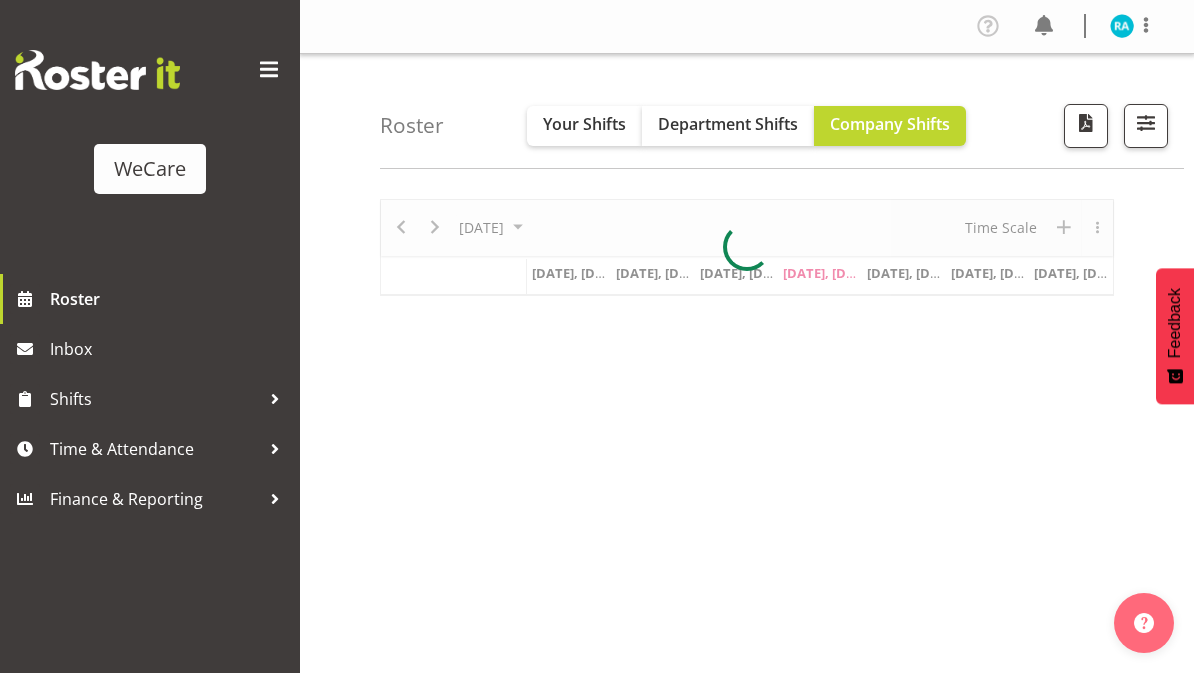 scroll, scrollTop: 0, scrollLeft: 0, axis: both 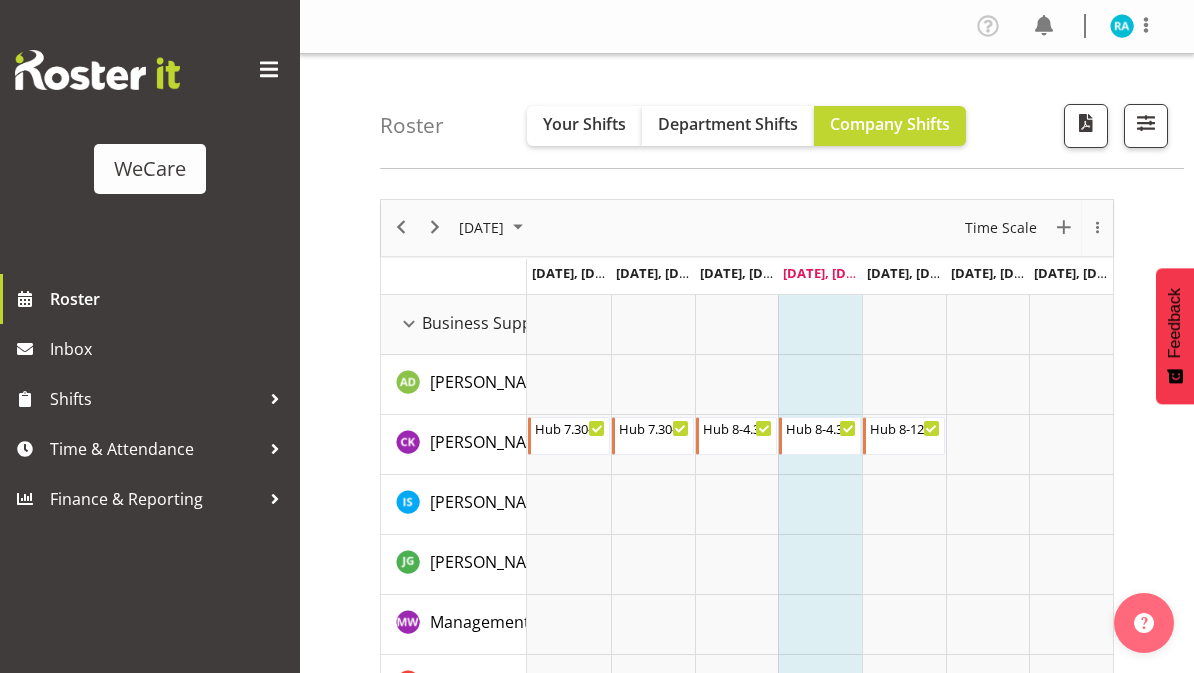 click on "Your Shifts" at bounding box center [584, 124] 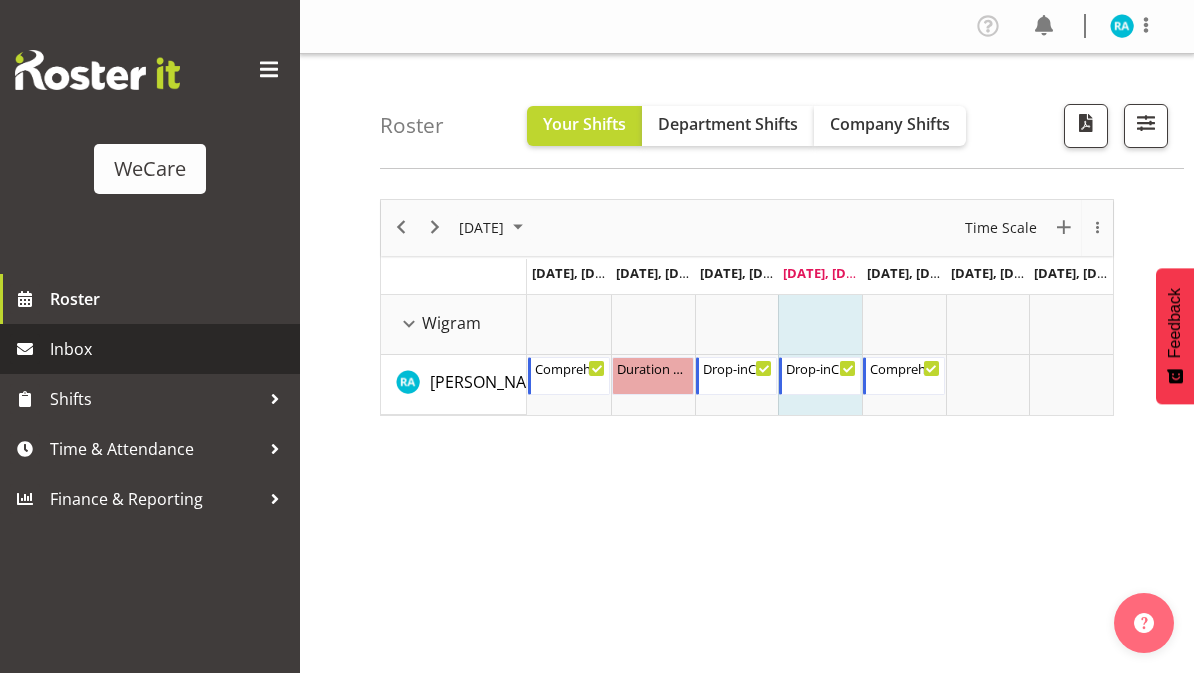 click on "Inbox" at bounding box center [150, 349] 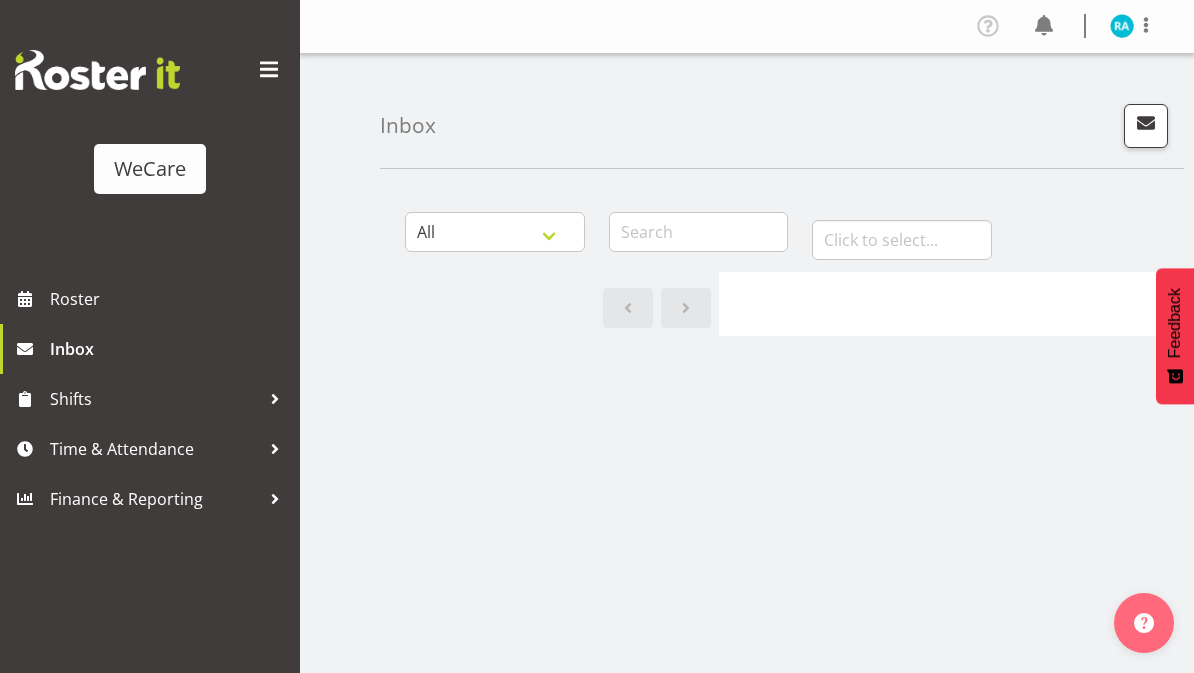 scroll, scrollTop: 0, scrollLeft: 0, axis: both 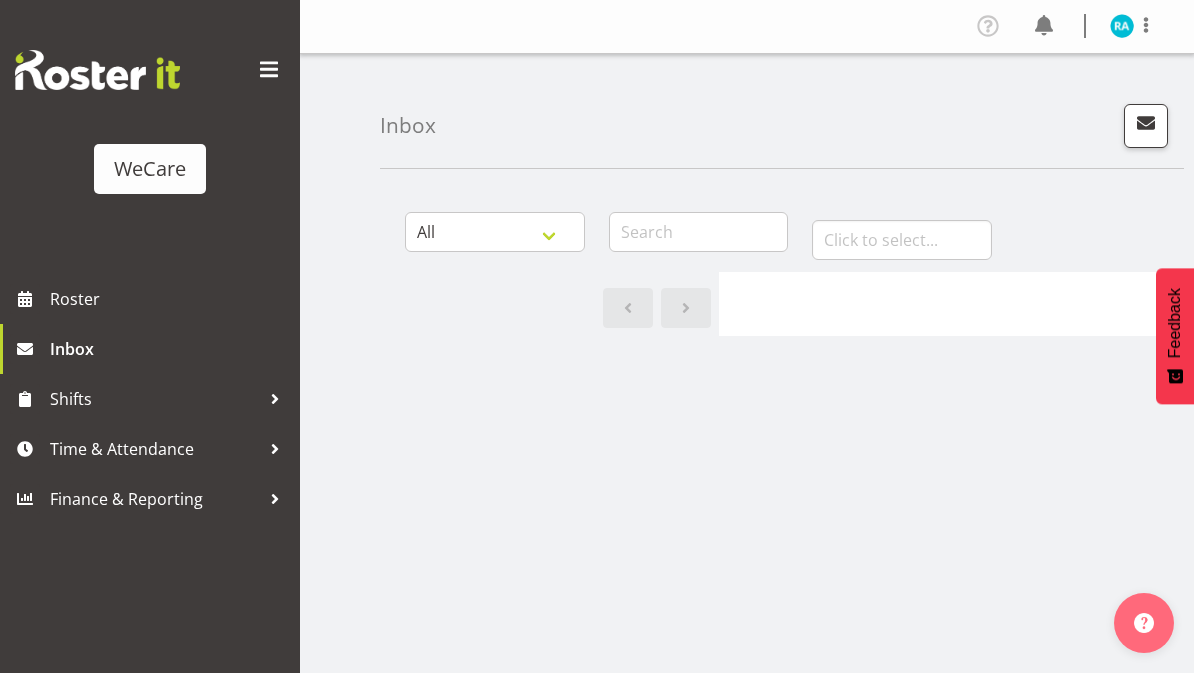 click at bounding box center (25, 399) 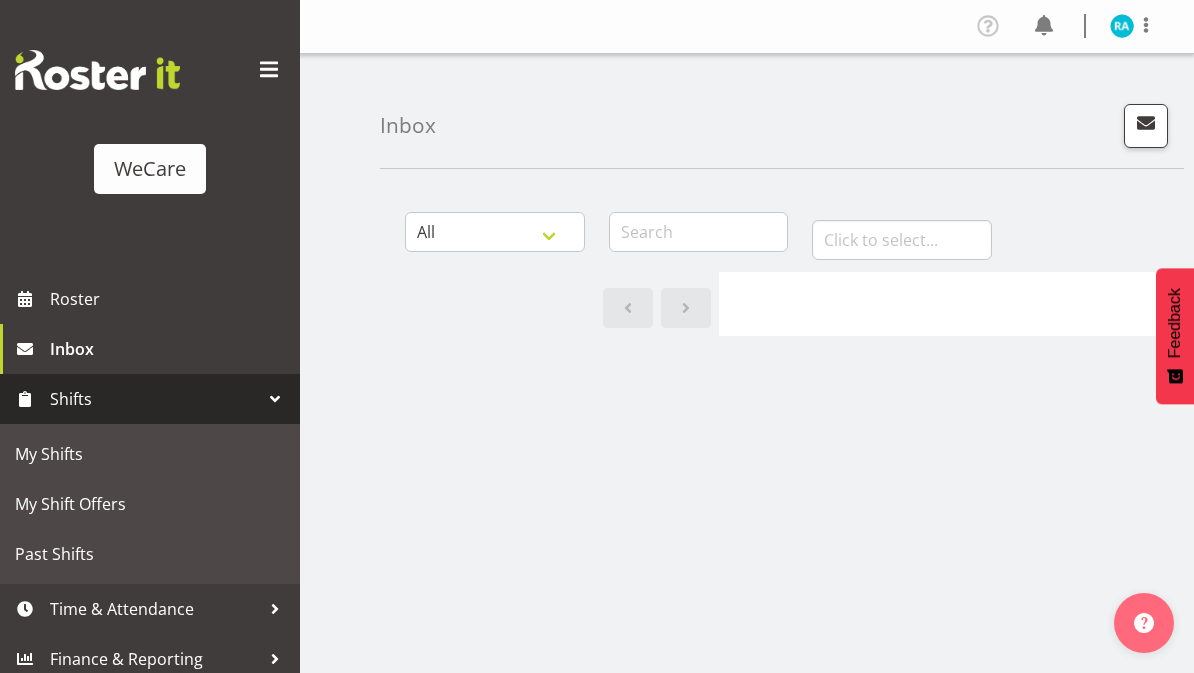 click on "My Shifts" at bounding box center [150, 454] 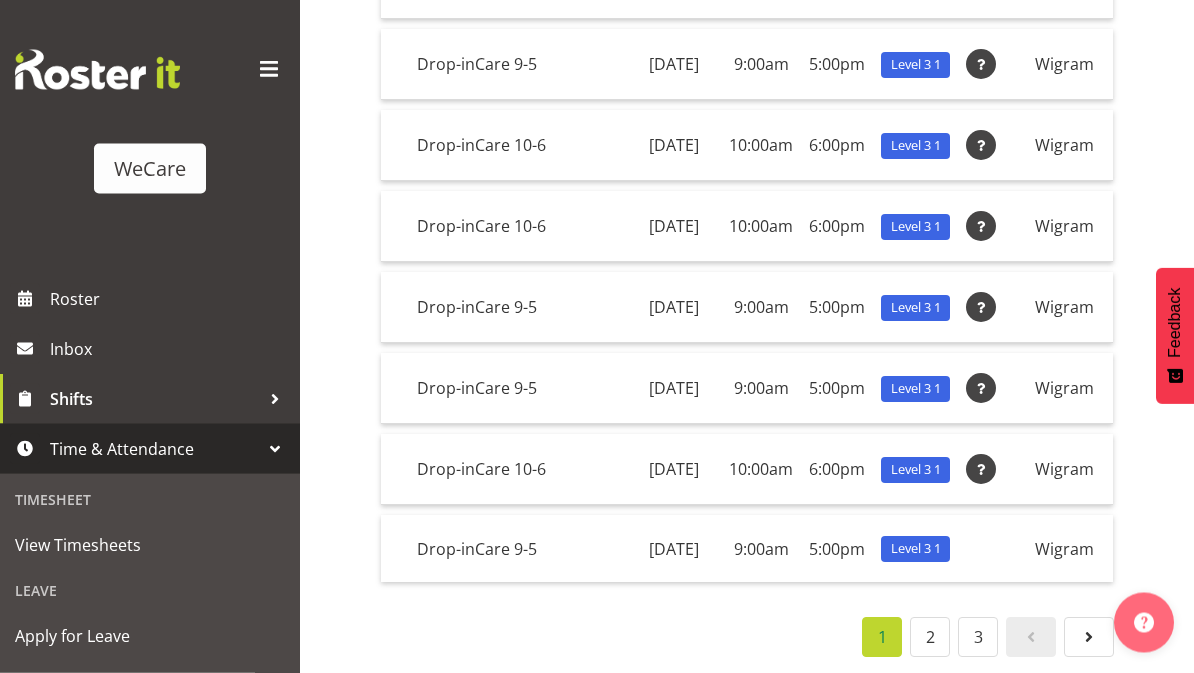 scroll, scrollTop: 621, scrollLeft: 0, axis: vertical 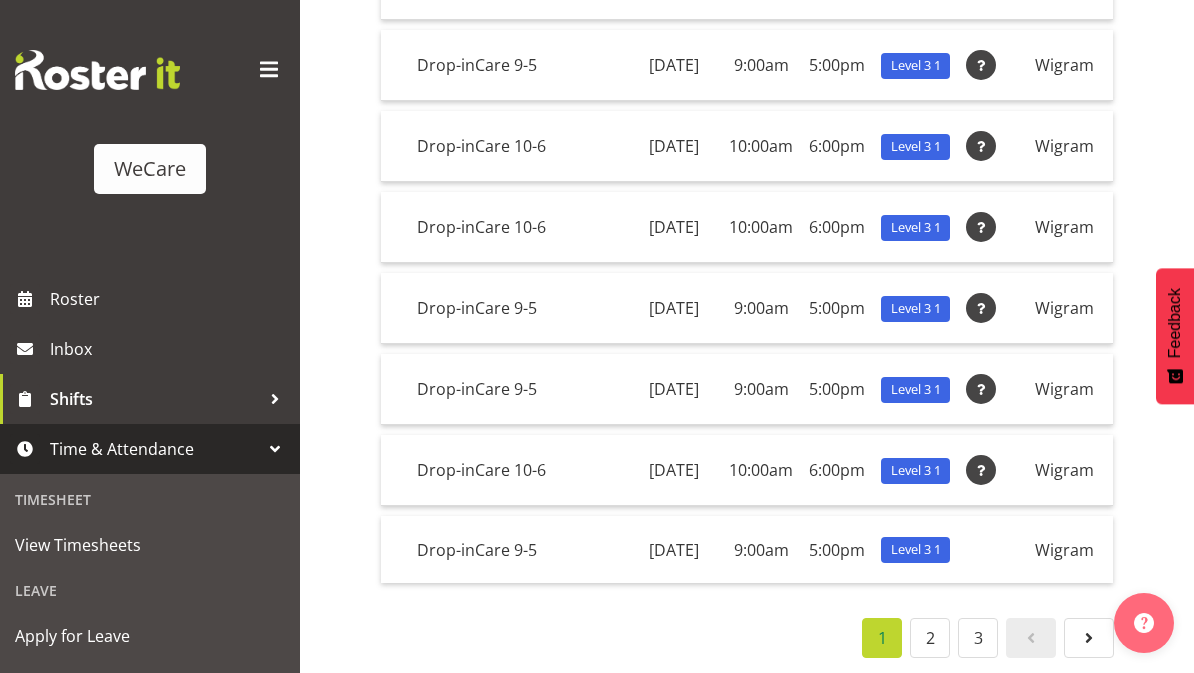 click on "2" at bounding box center [930, 638] 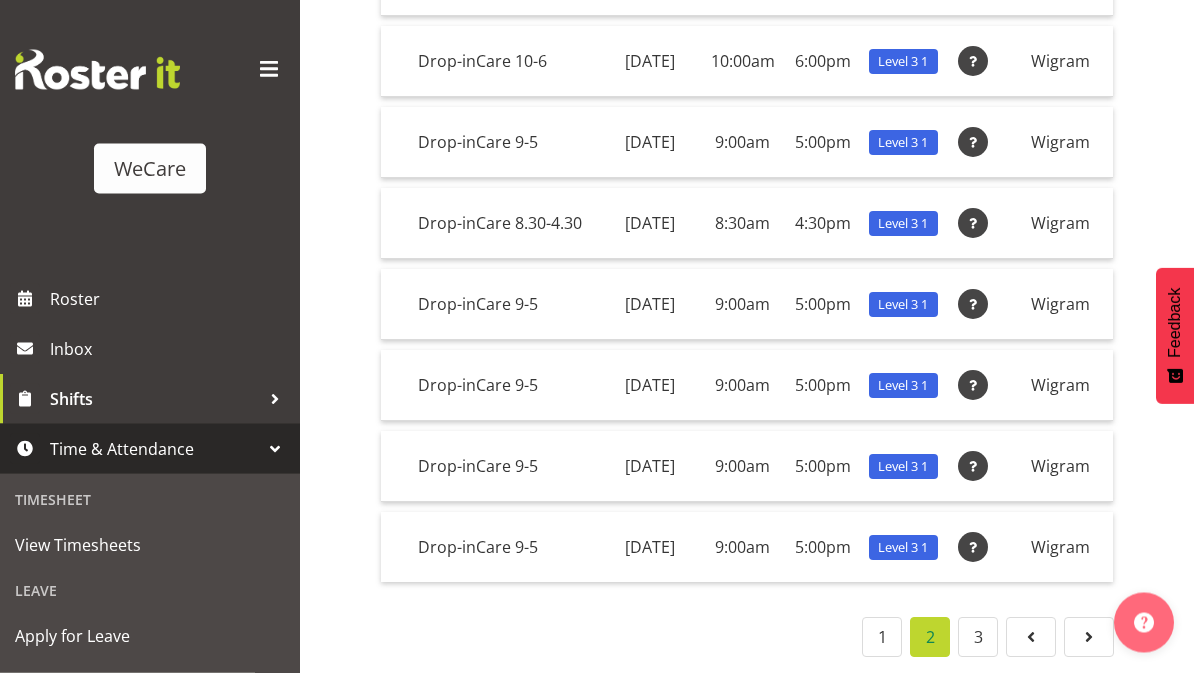 scroll, scrollTop: 563, scrollLeft: 0, axis: vertical 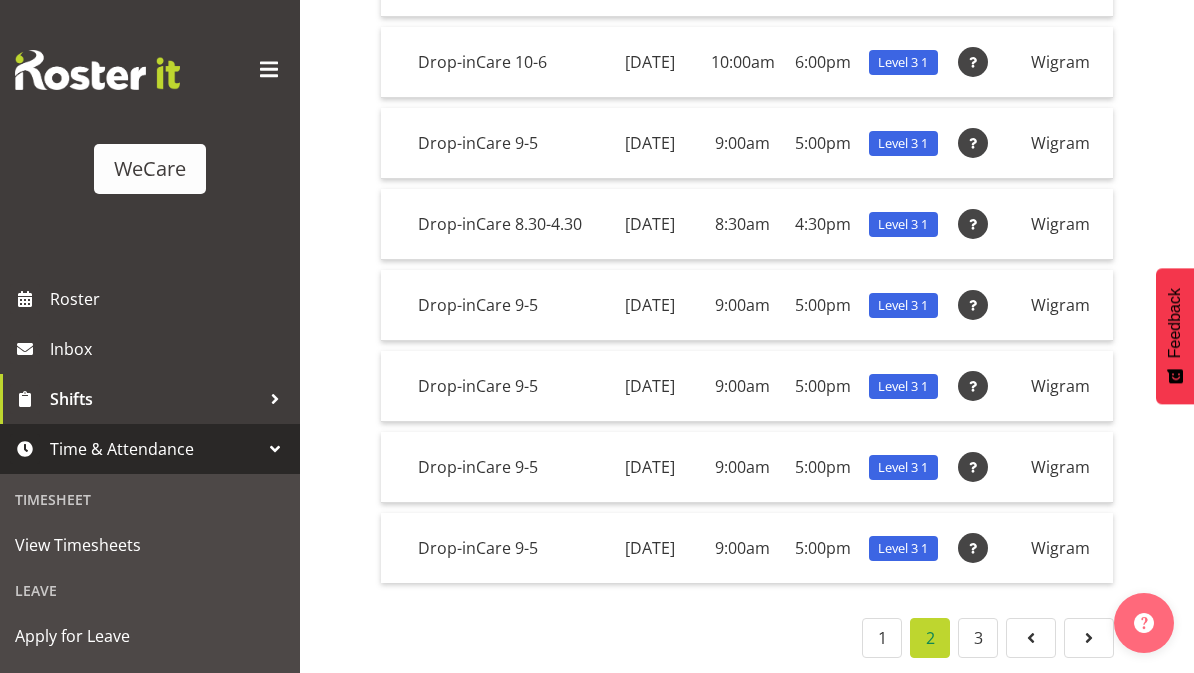 click on "3" at bounding box center [978, 638] 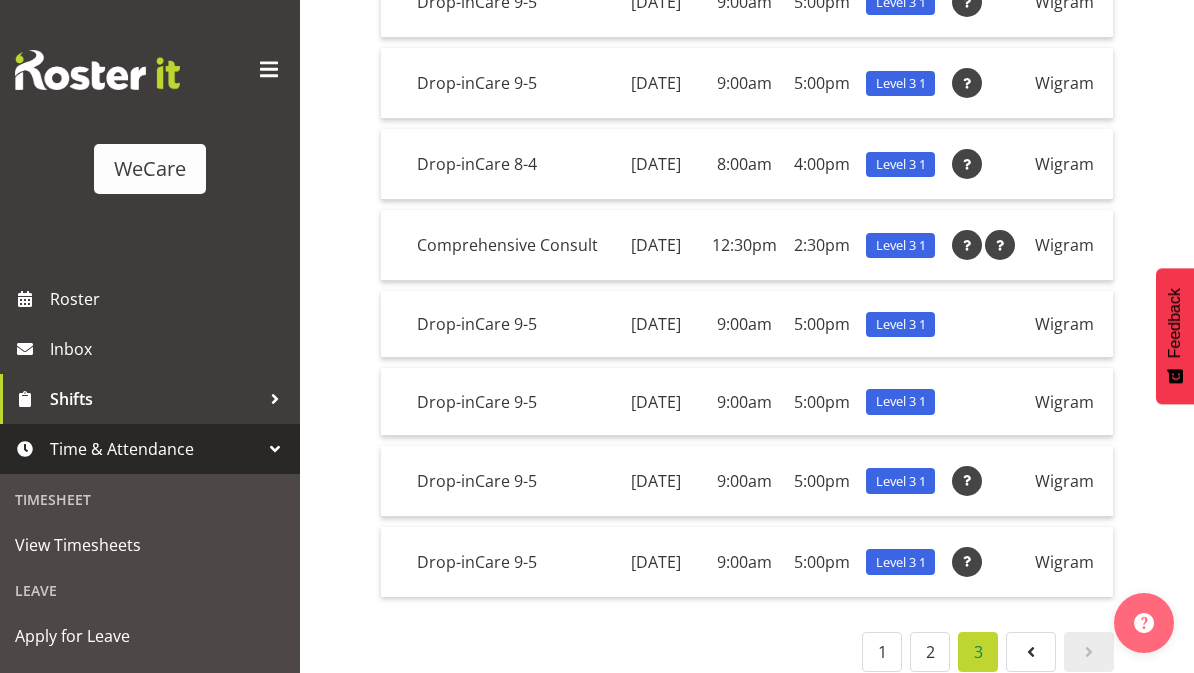 scroll, scrollTop: 450, scrollLeft: 0, axis: vertical 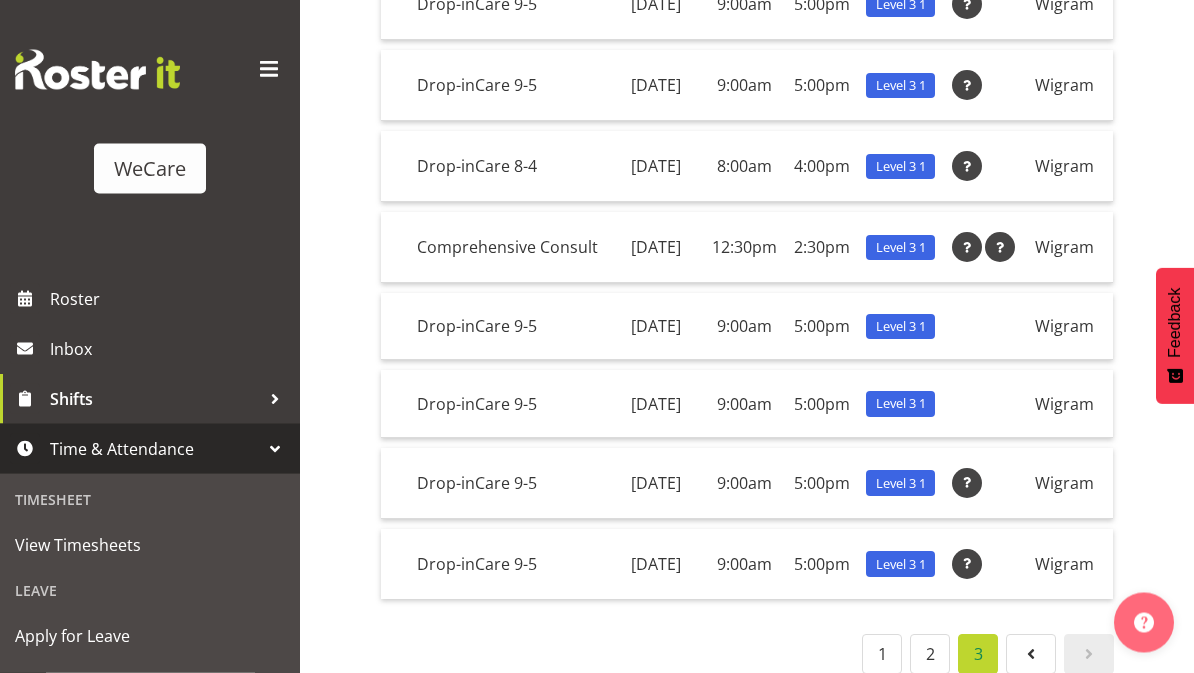 click at bounding box center [967, 248] 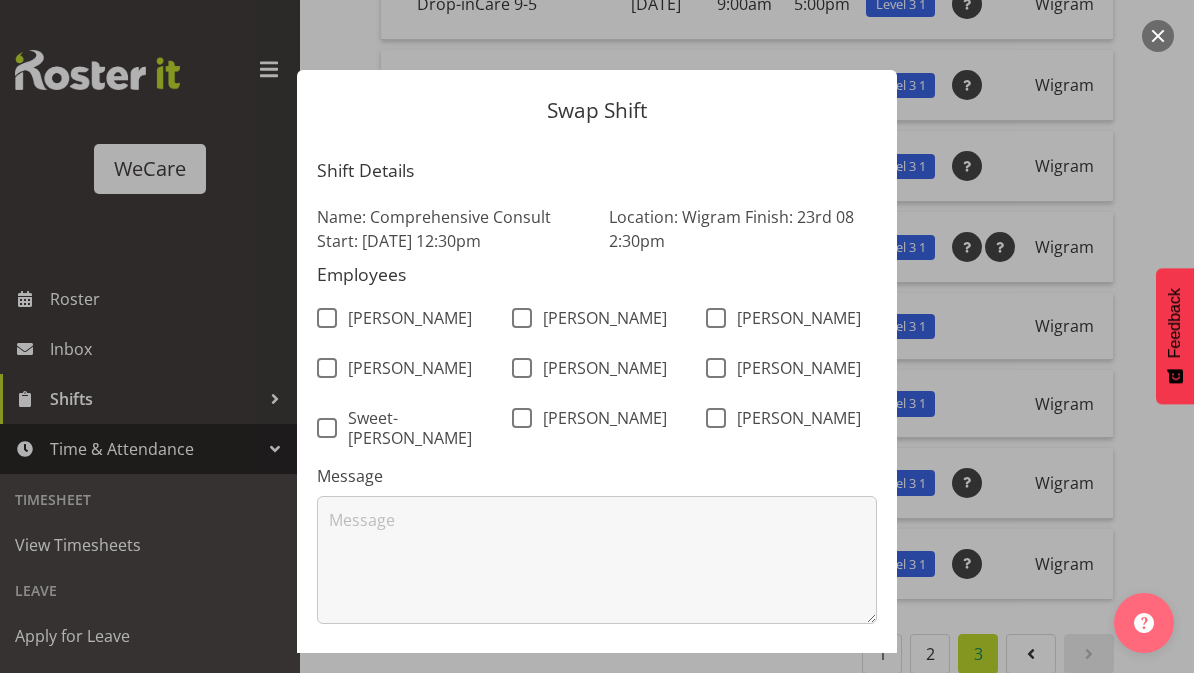 click at bounding box center (597, 336) 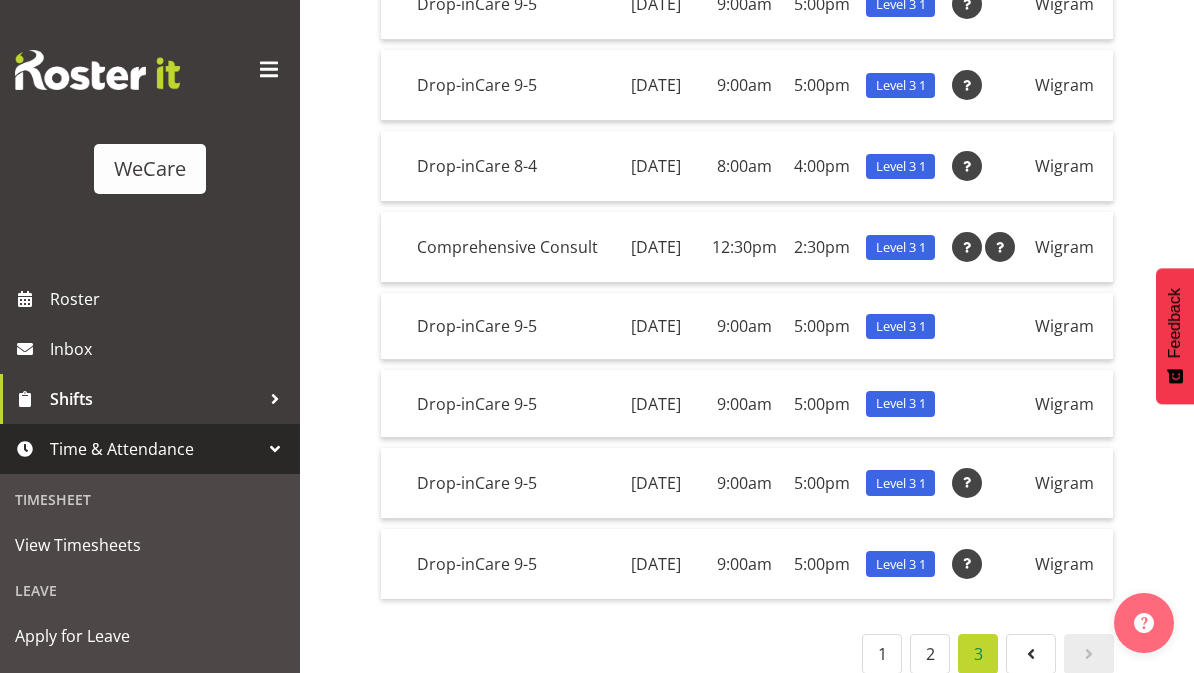 click at bounding box center [1000, 247] 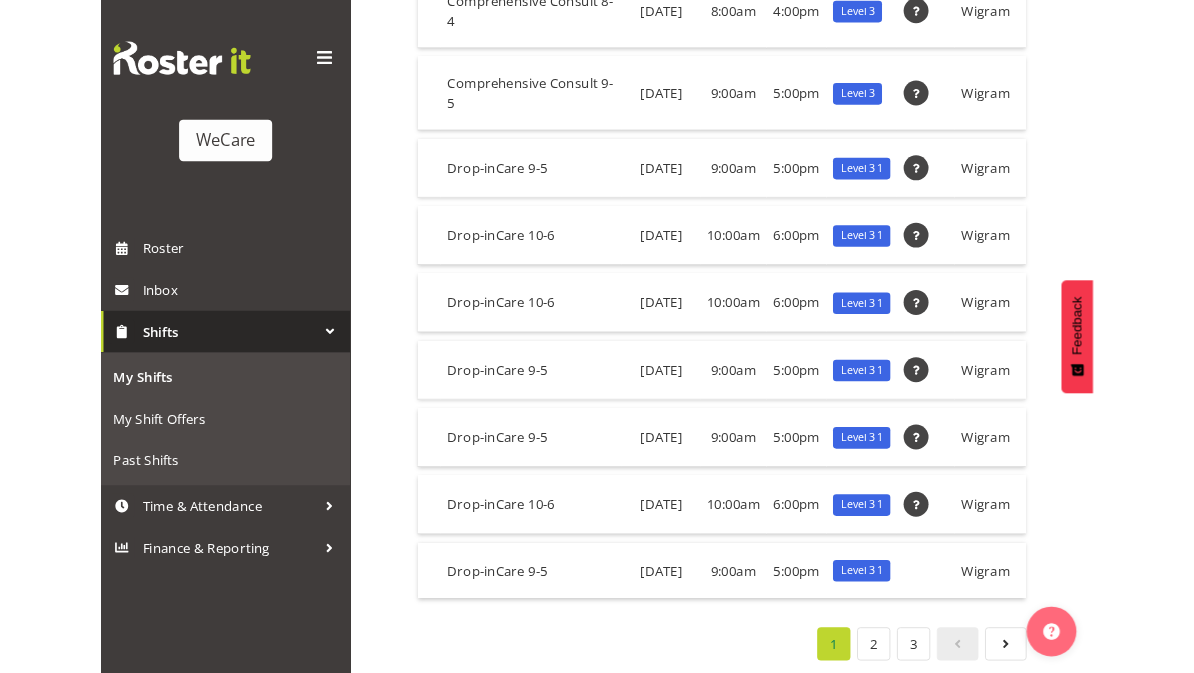 scroll, scrollTop: 621, scrollLeft: 0, axis: vertical 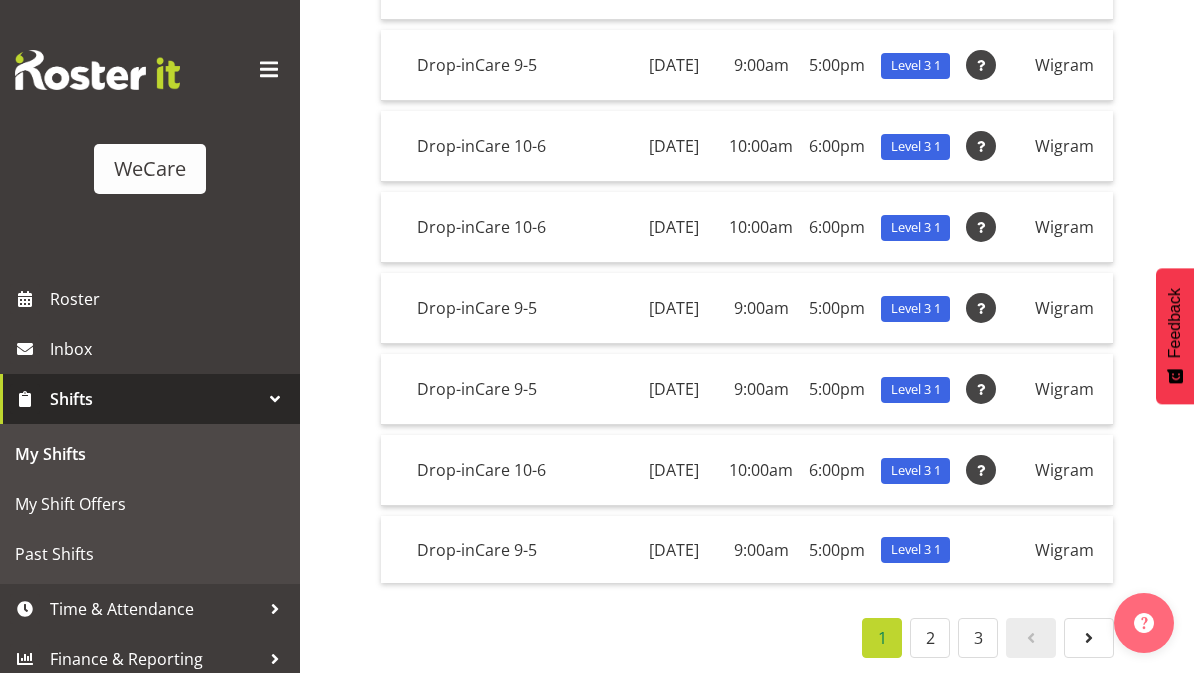click on "2" at bounding box center (930, 638) 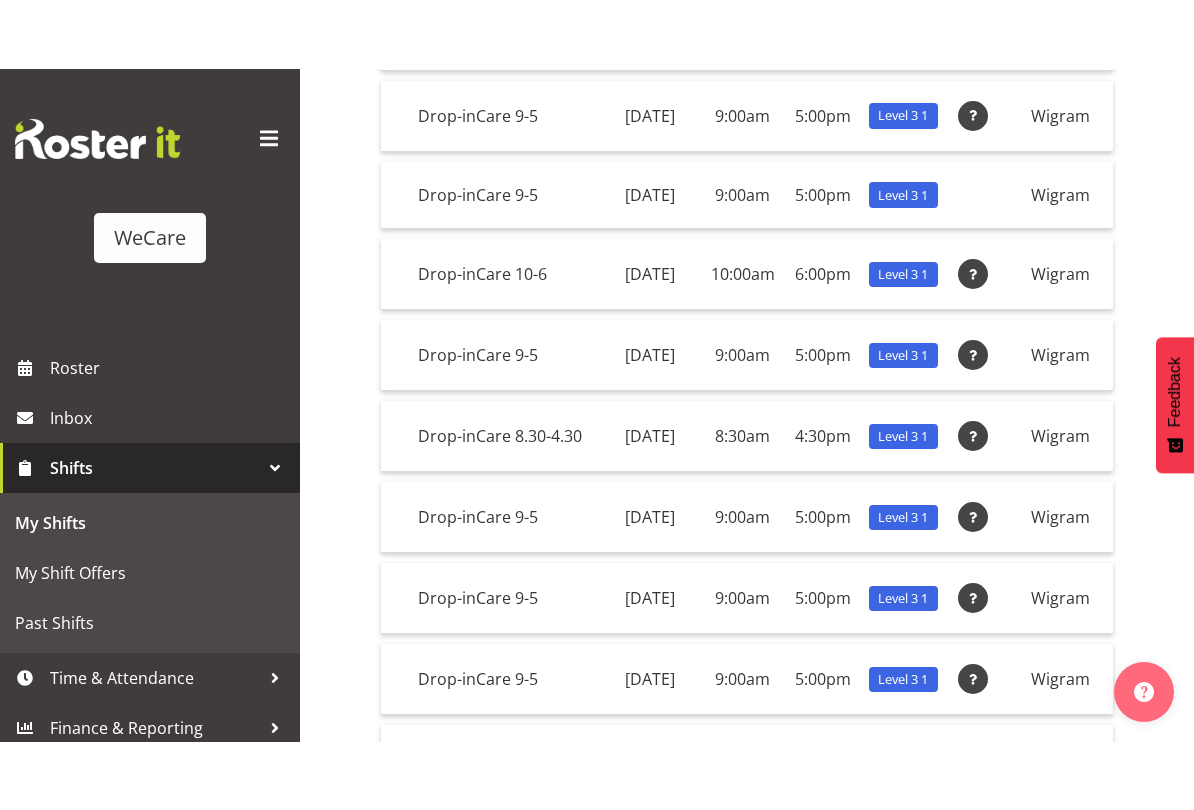 scroll, scrollTop: 426, scrollLeft: 0, axis: vertical 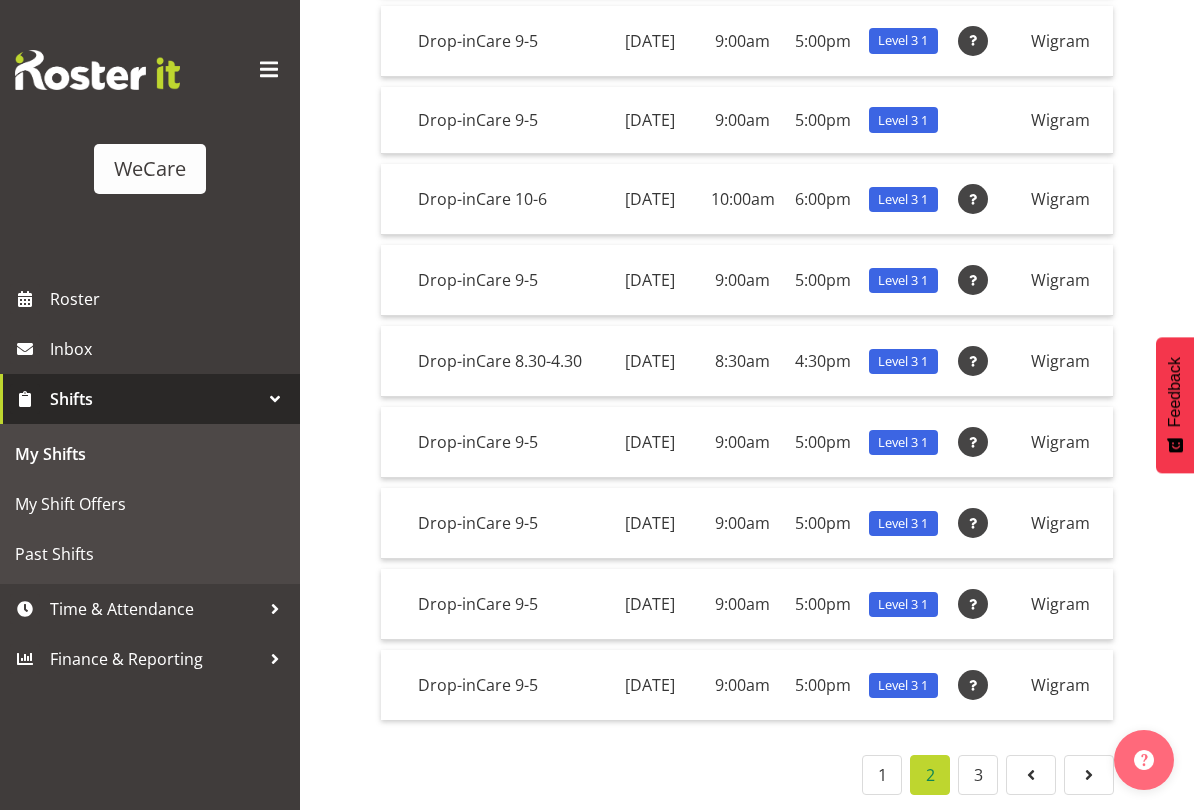 click on "3" at bounding box center (978, 775) 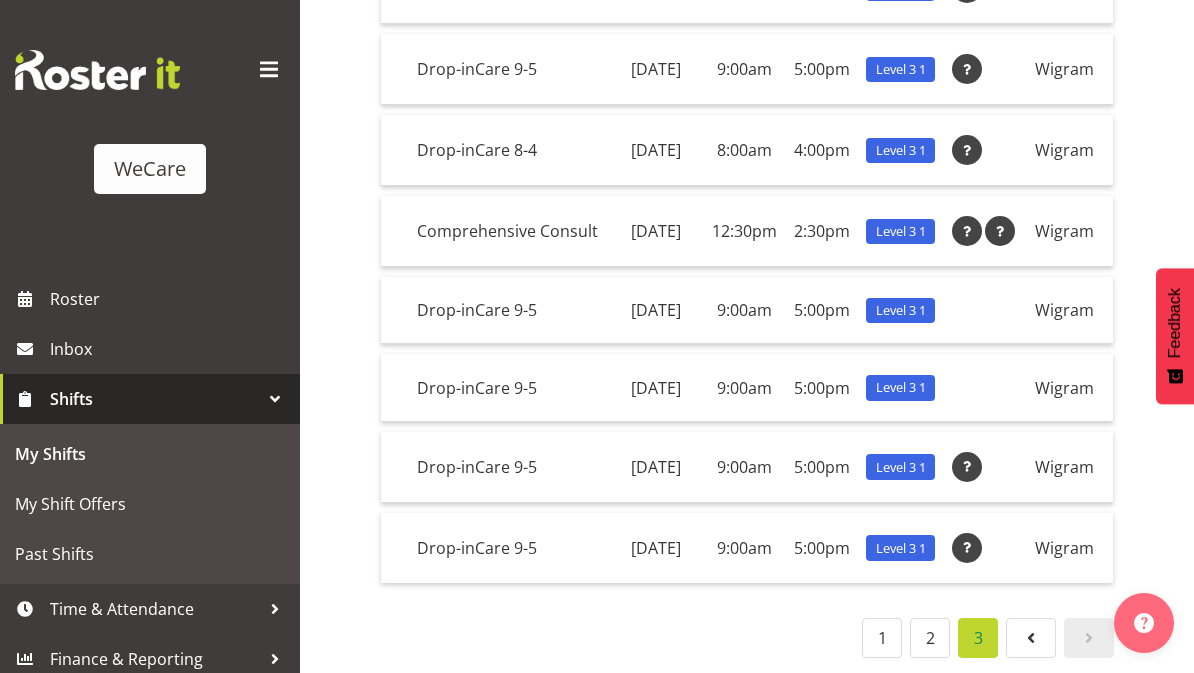 scroll, scrollTop: 621, scrollLeft: 0, axis: vertical 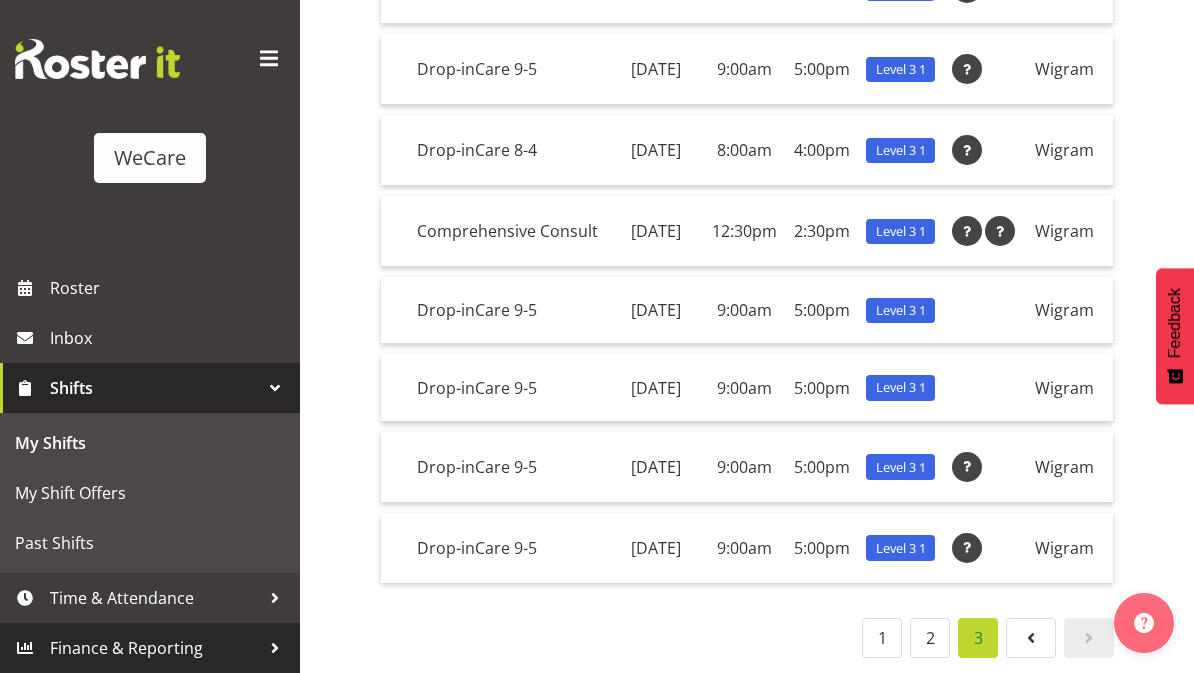 click on "Finance & Reporting" at bounding box center [155, 648] 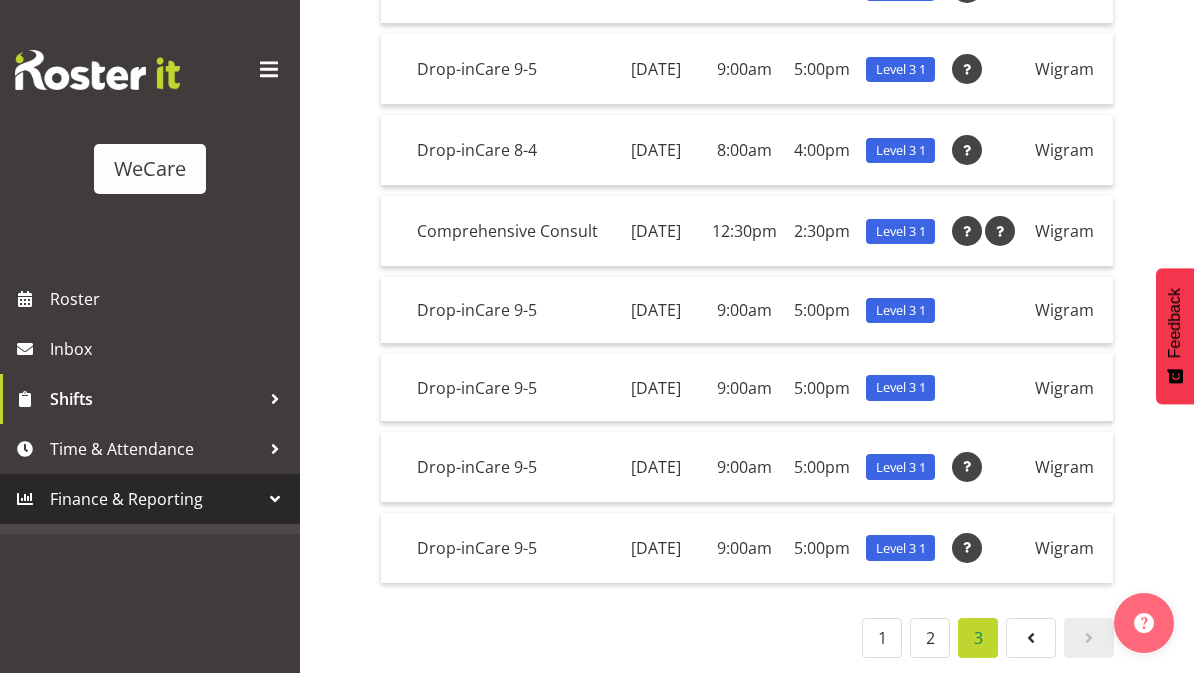 scroll, scrollTop: 0, scrollLeft: 0, axis: both 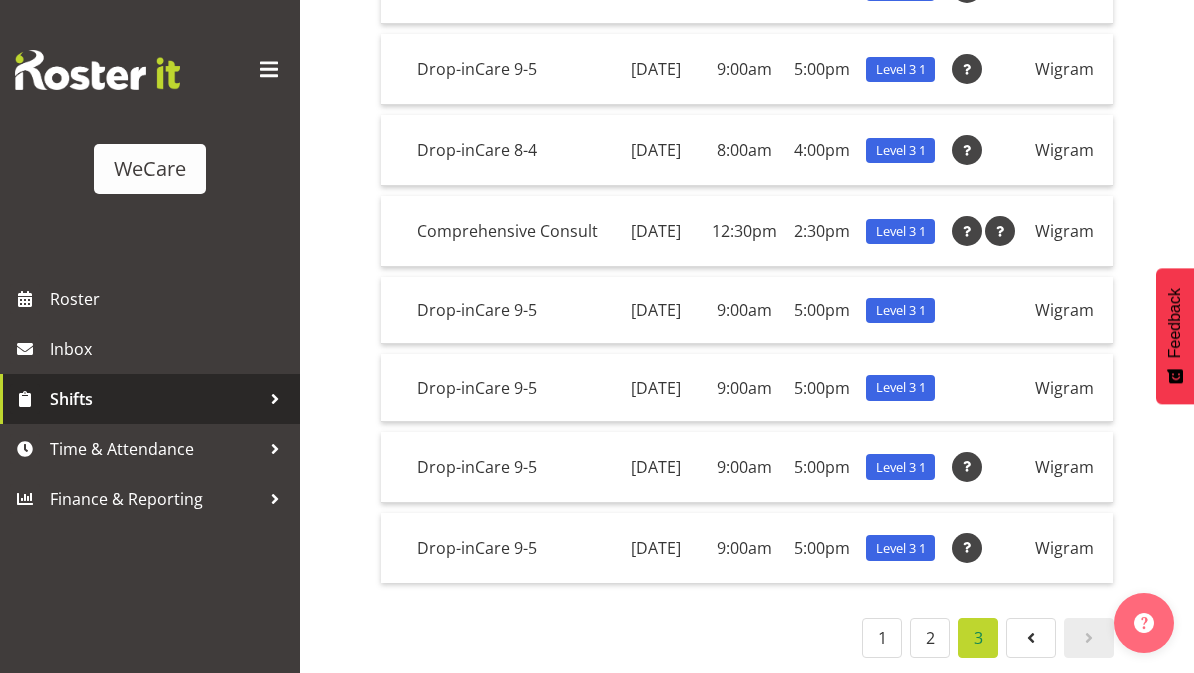 click on "Shifts" at bounding box center [155, 399] 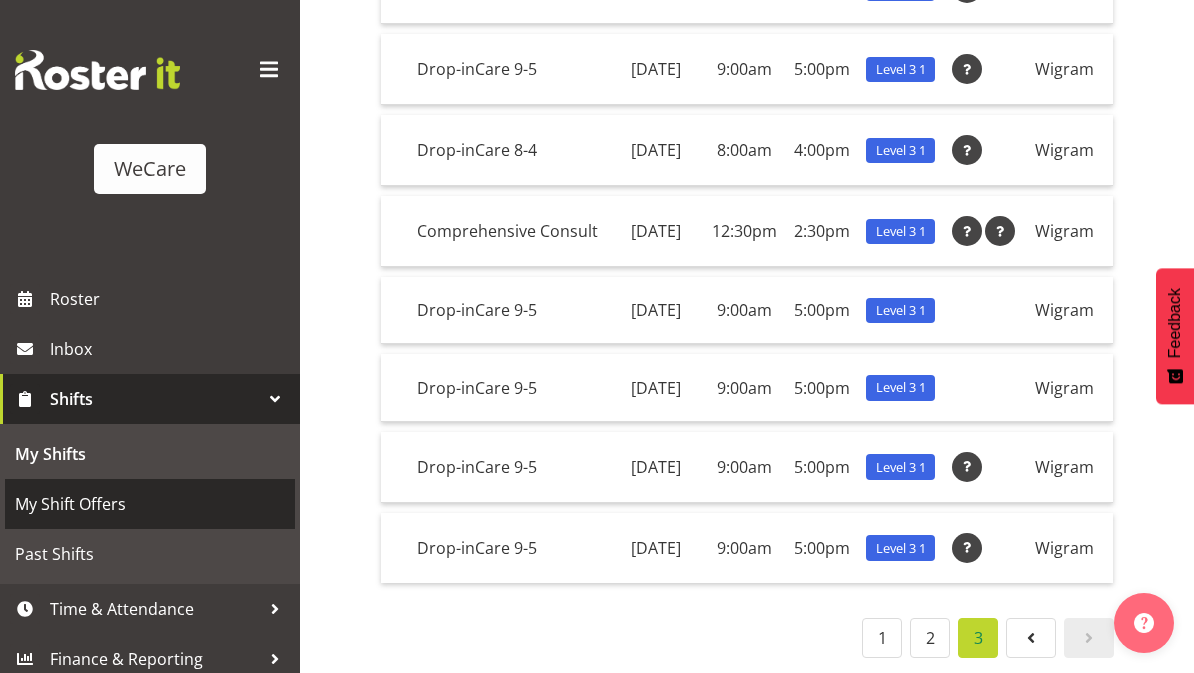 click on "My Shift Offers" at bounding box center (150, 504) 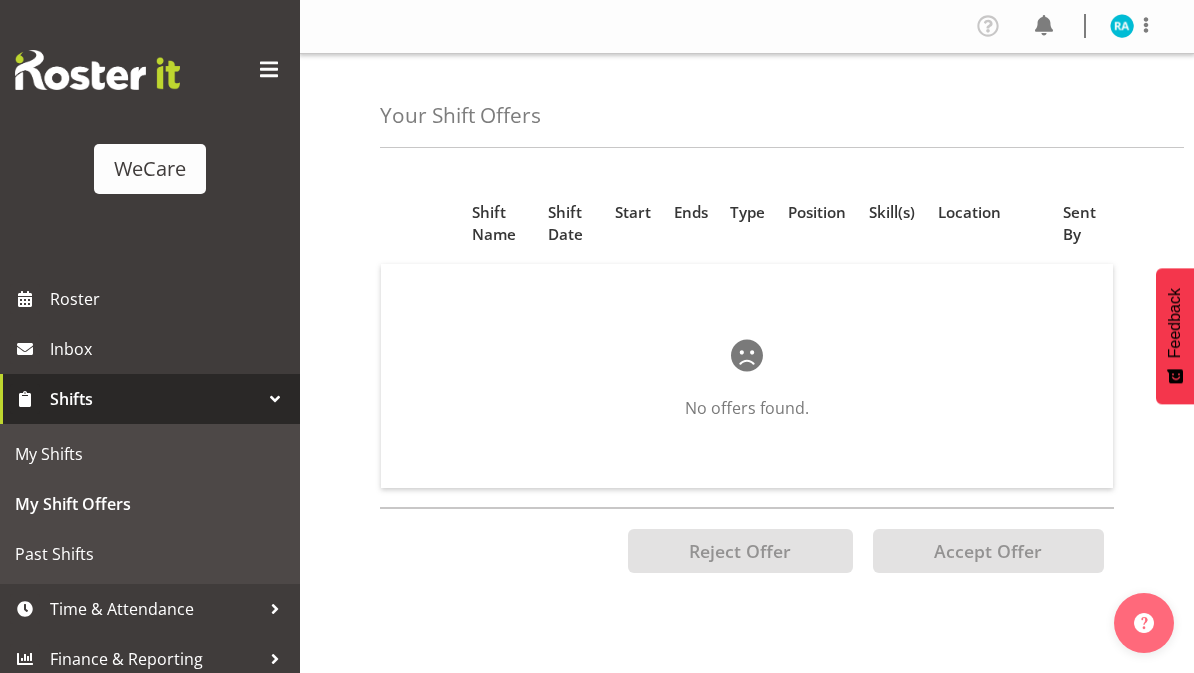 scroll, scrollTop: 0, scrollLeft: 0, axis: both 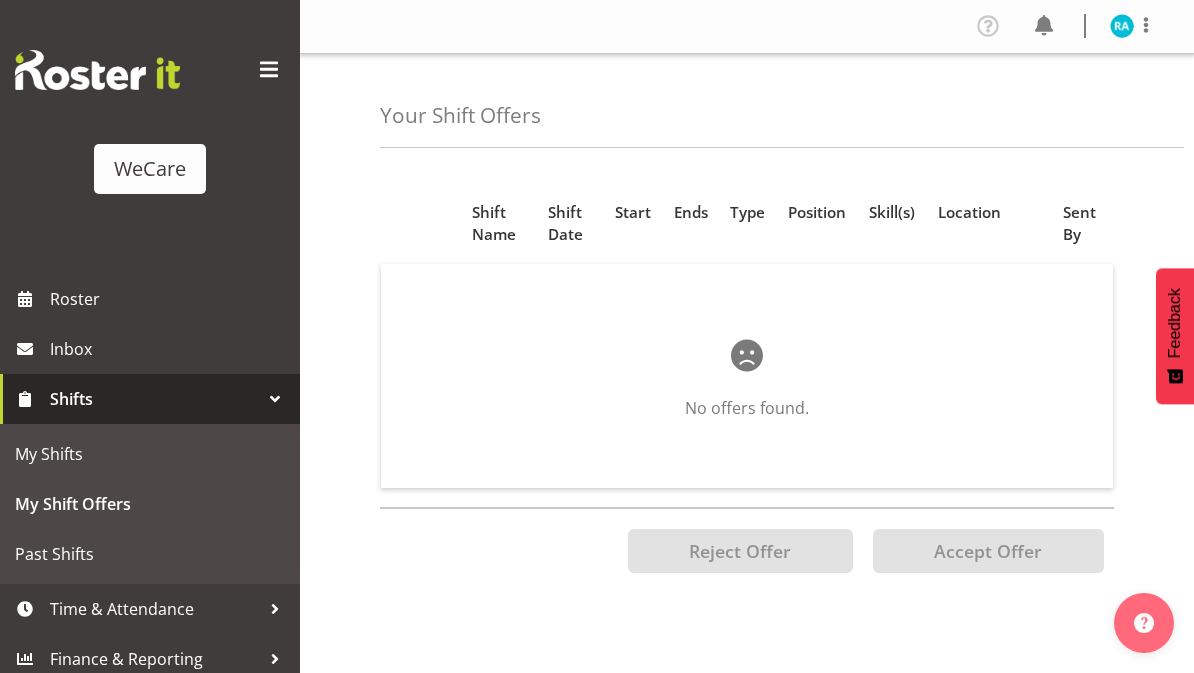 click on "Inbox" at bounding box center (170, 349) 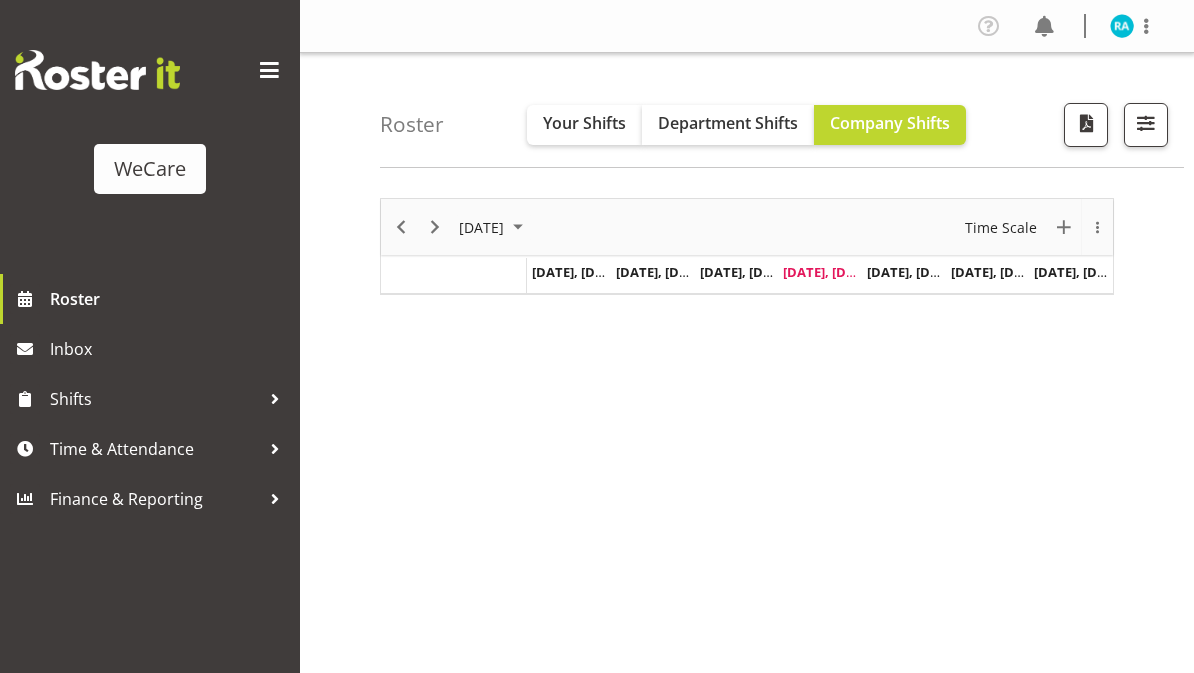 scroll, scrollTop: 0, scrollLeft: 0, axis: both 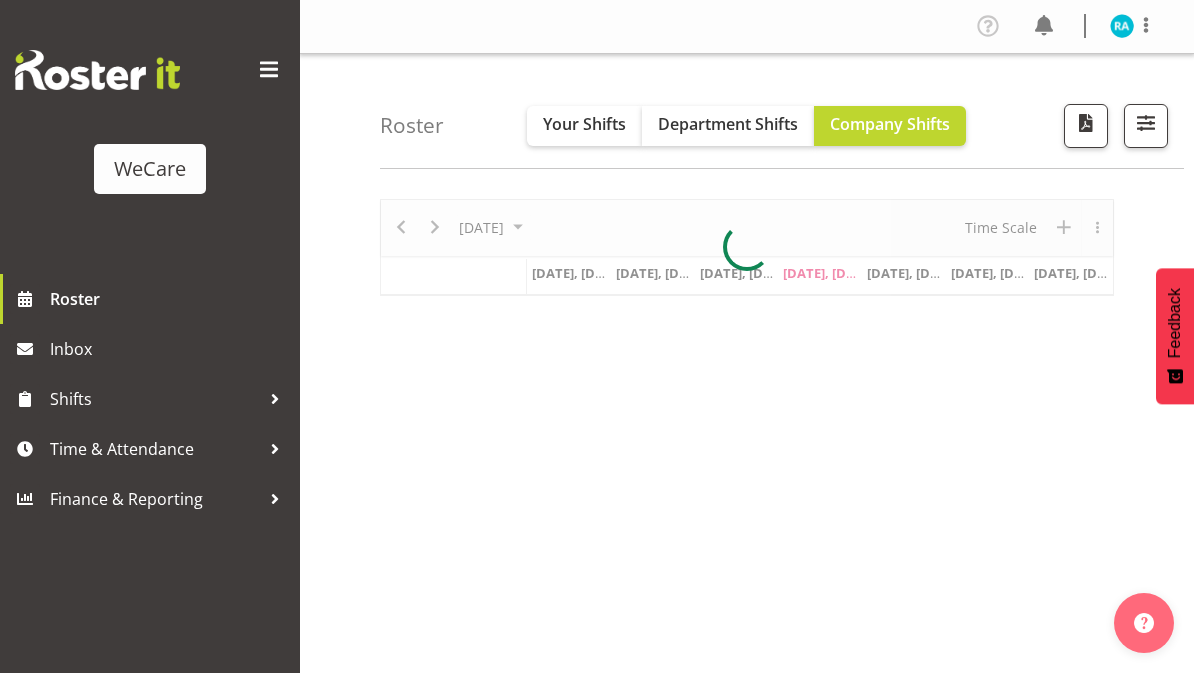 click on "Department Shifts" at bounding box center (728, 124) 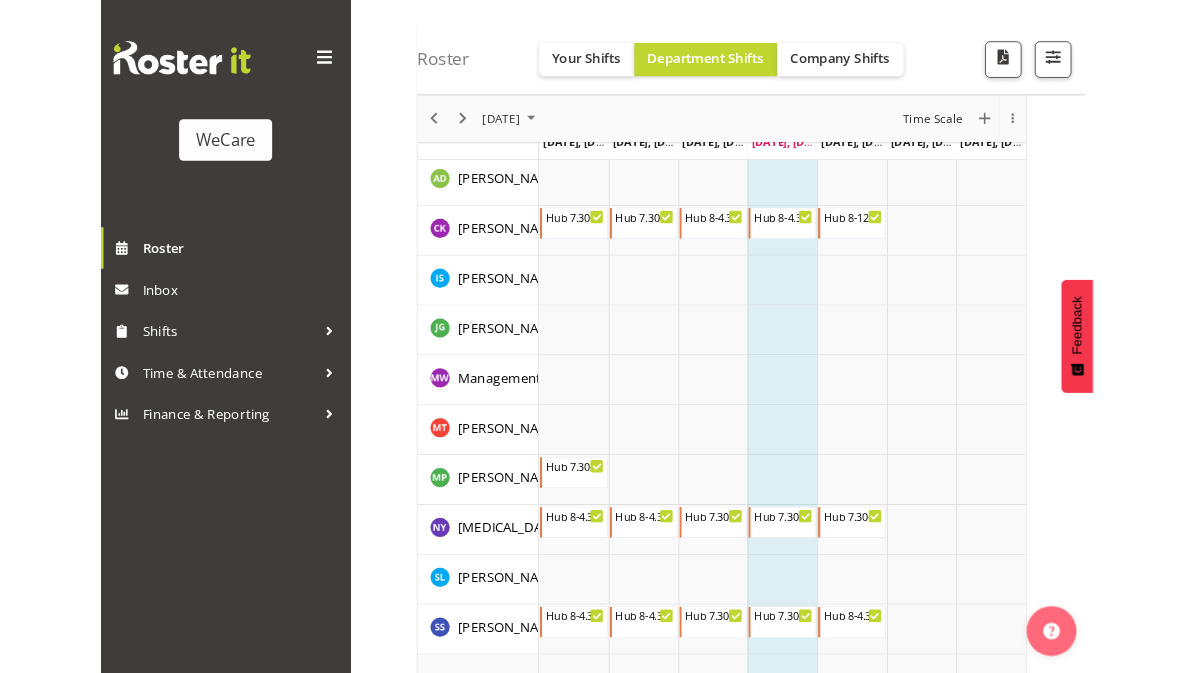 scroll, scrollTop: 165, scrollLeft: 0, axis: vertical 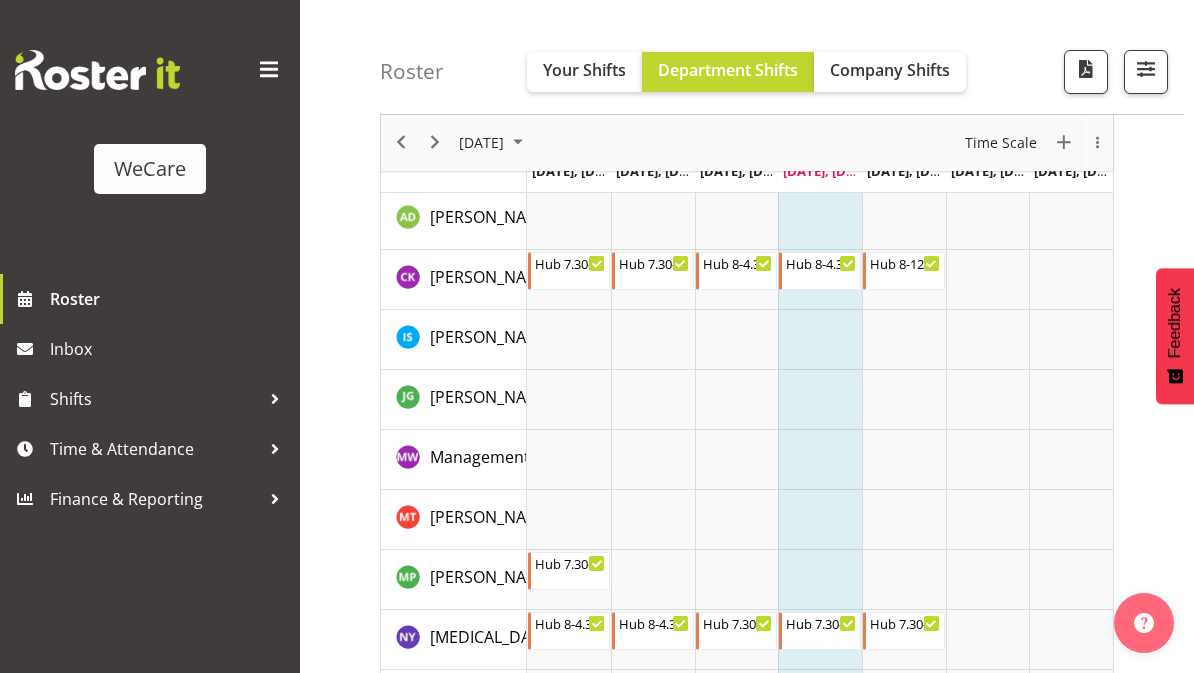 click at bounding box center [1146, 69] 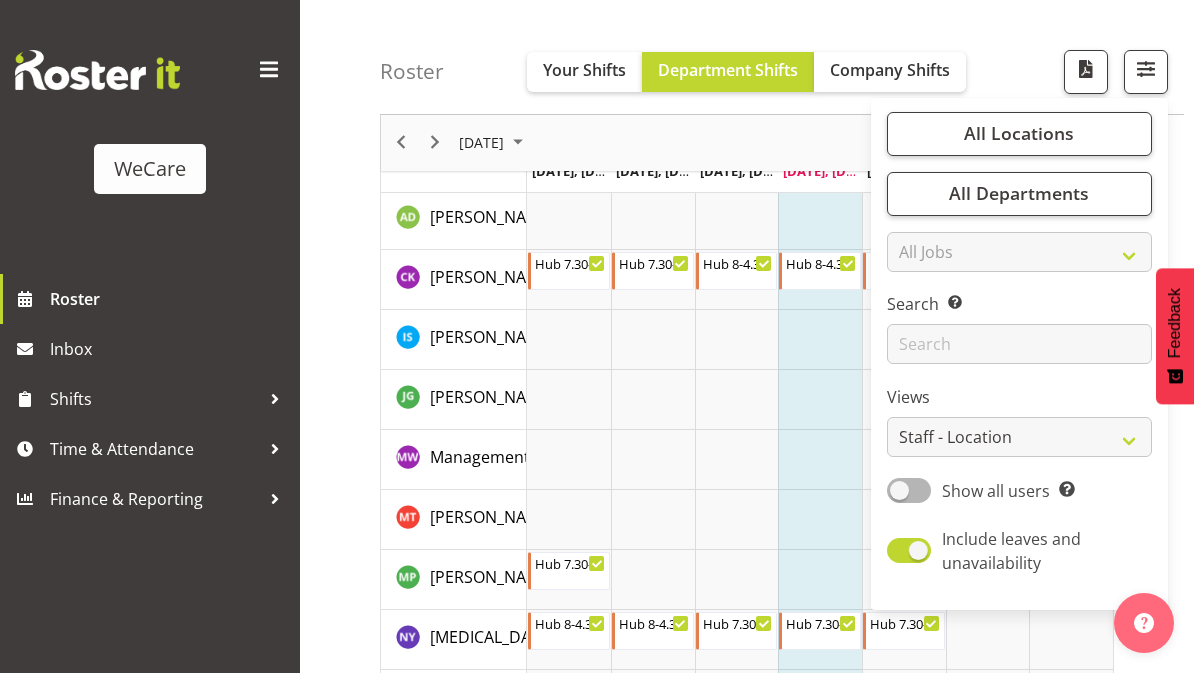 click on "All Locations" at bounding box center (1019, 134) 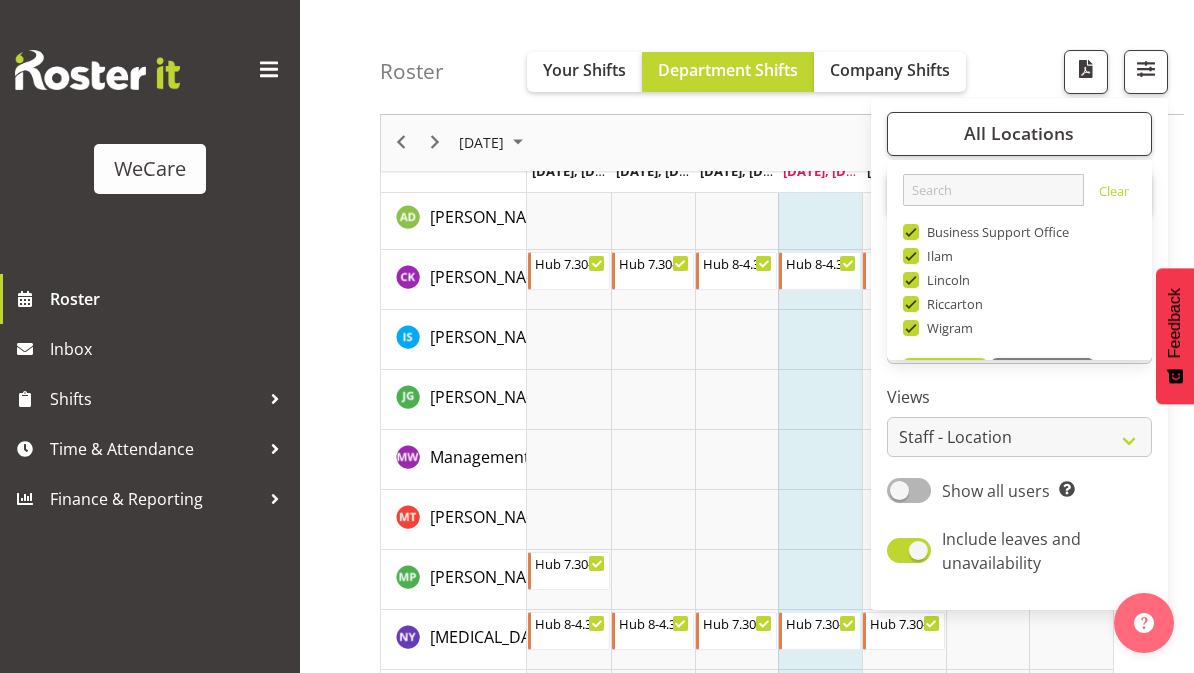 click on "Riccarton" at bounding box center (951, 304) 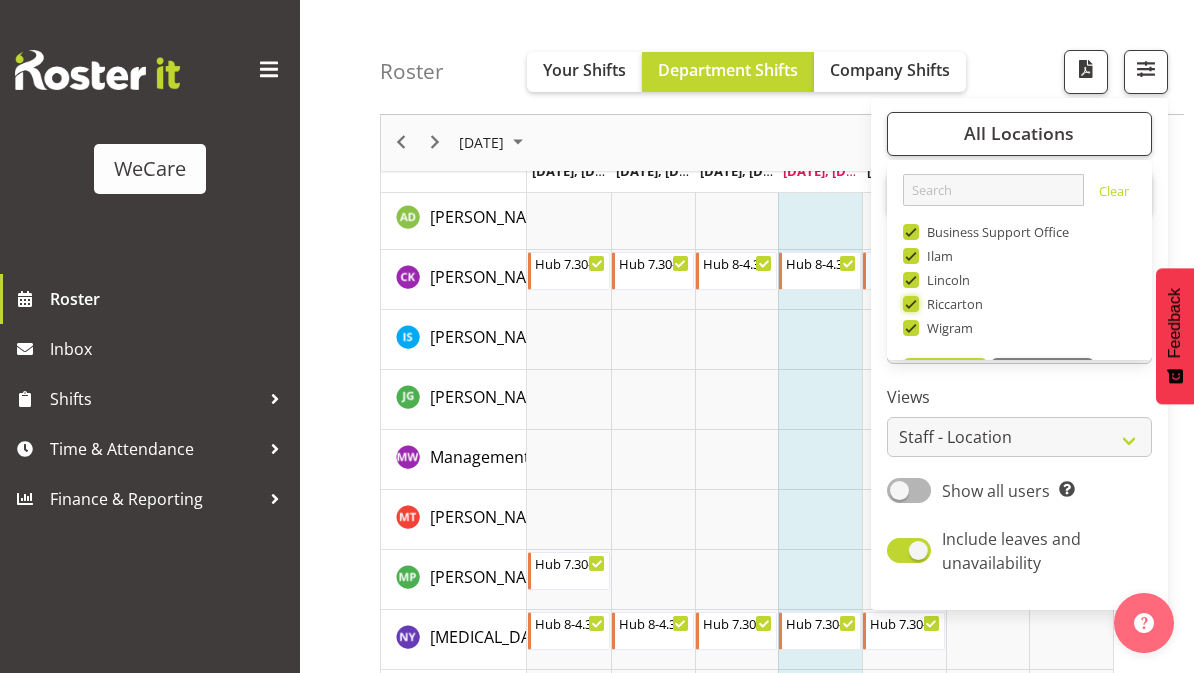 click on "Riccarton" at bounding box center [909, 304] 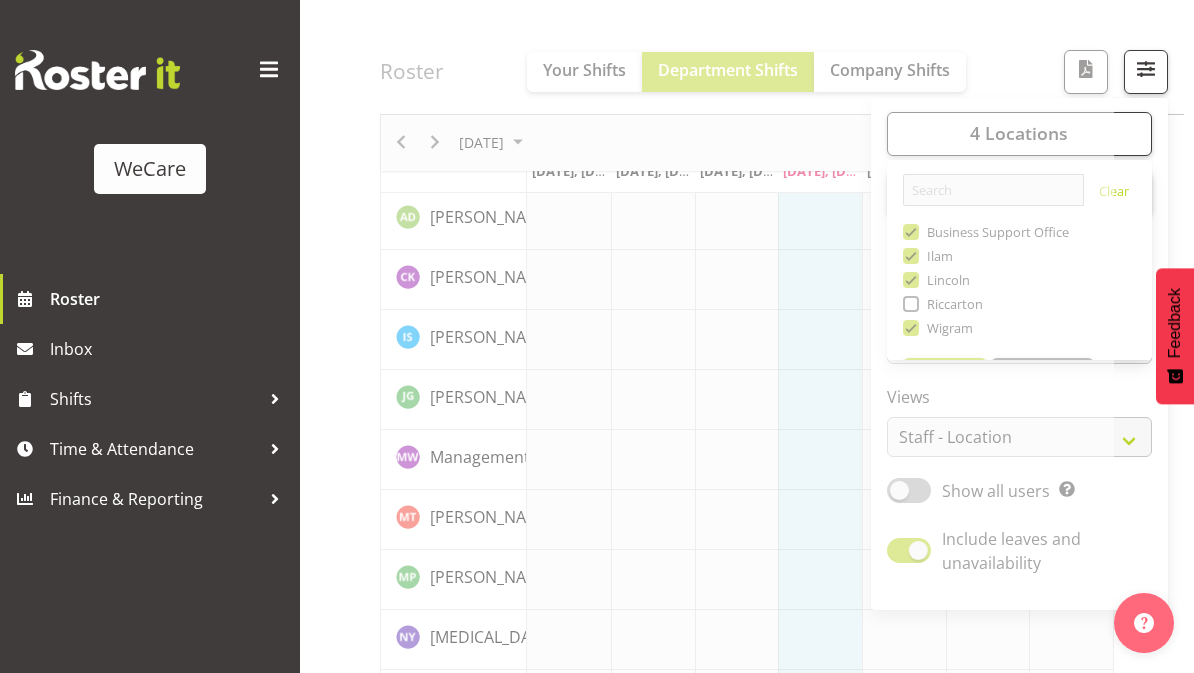 click at bounding box center [747, 3622] 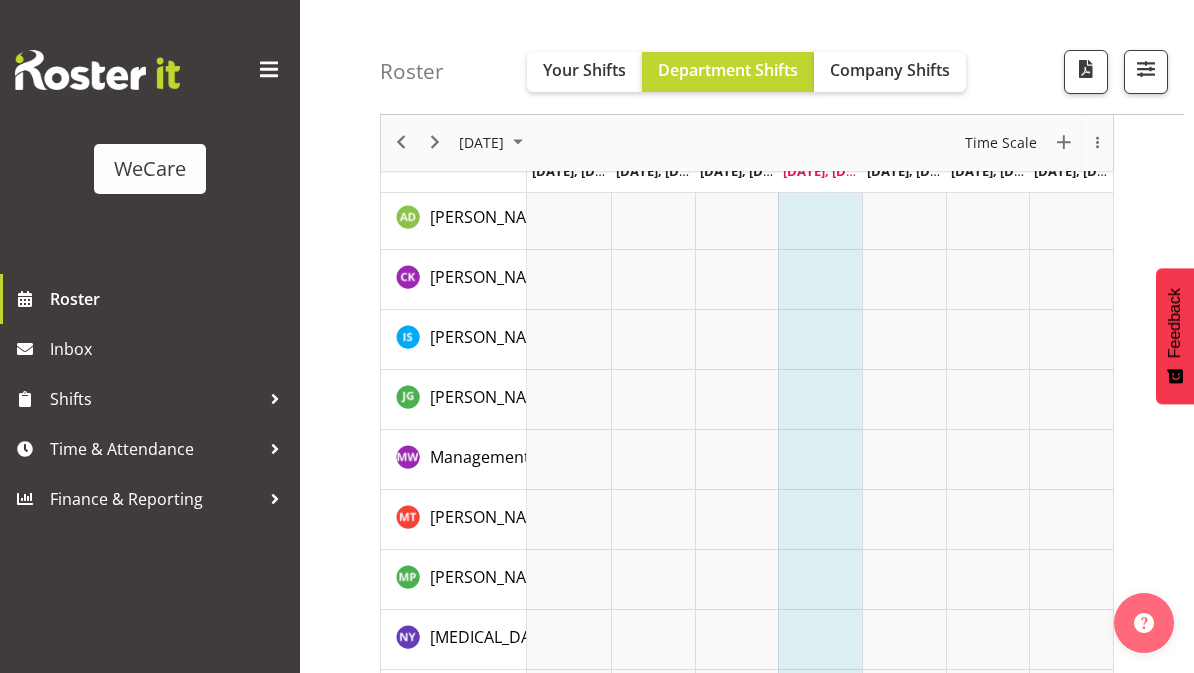 click at bounding box center (1146, 69) 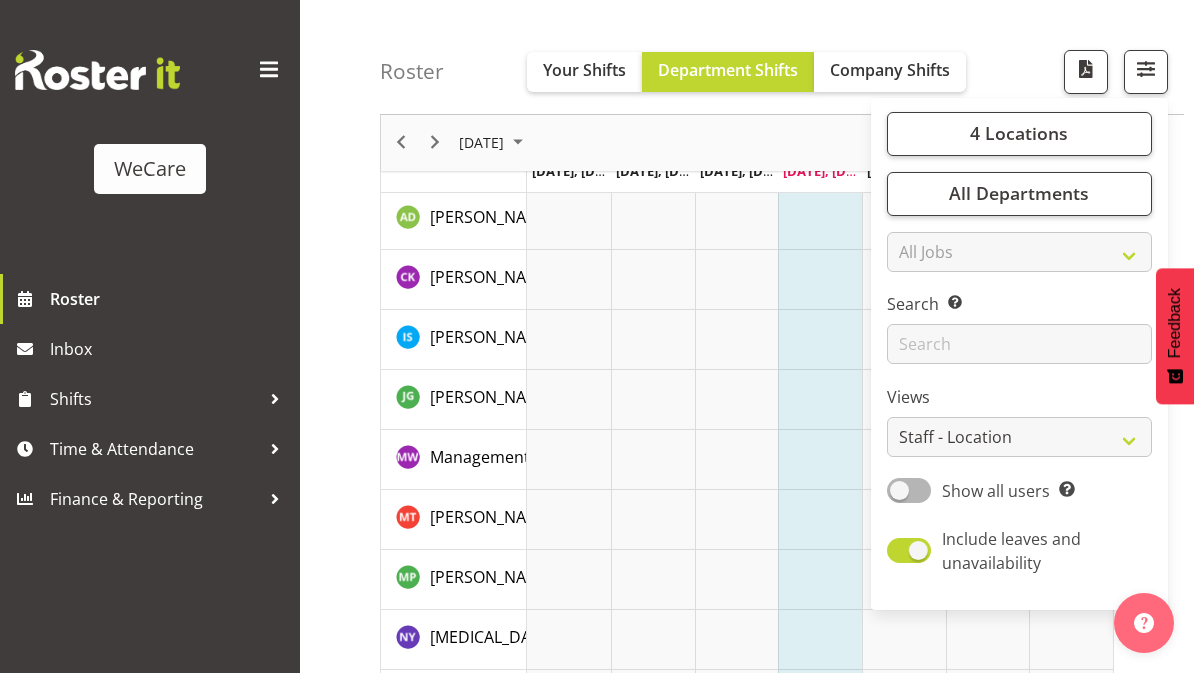 click on "4 Locations" at bounding box center (1019, 134) 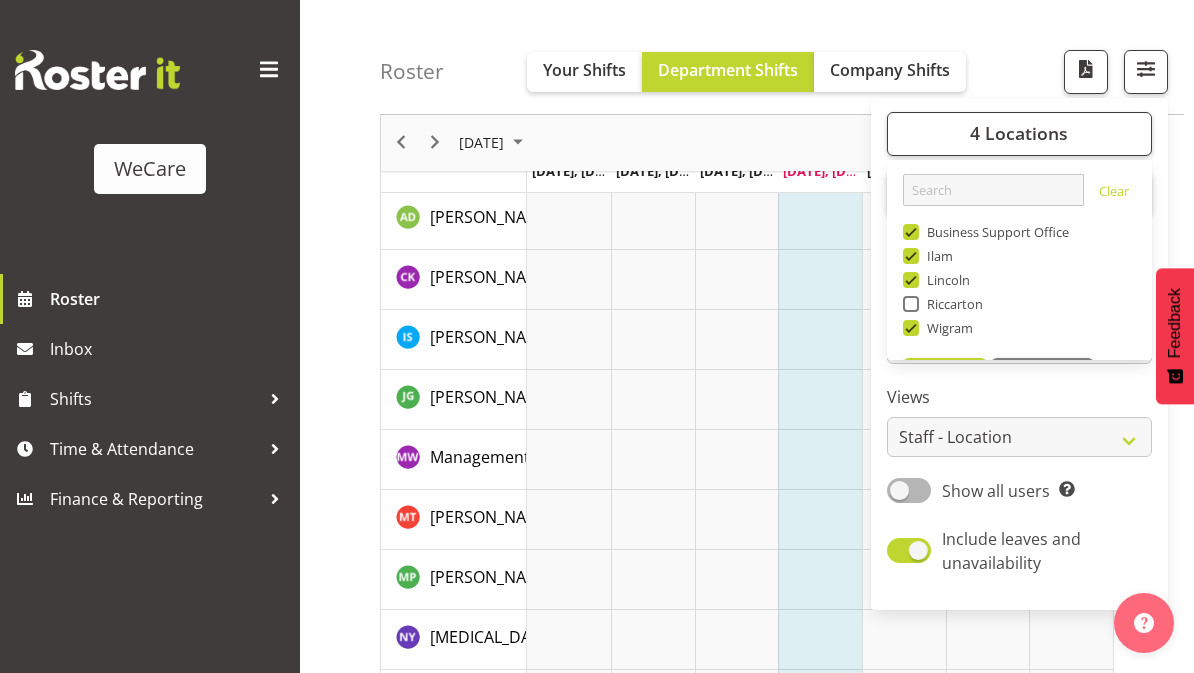 click on "Business Support Office" at bounding box center [994, 232] 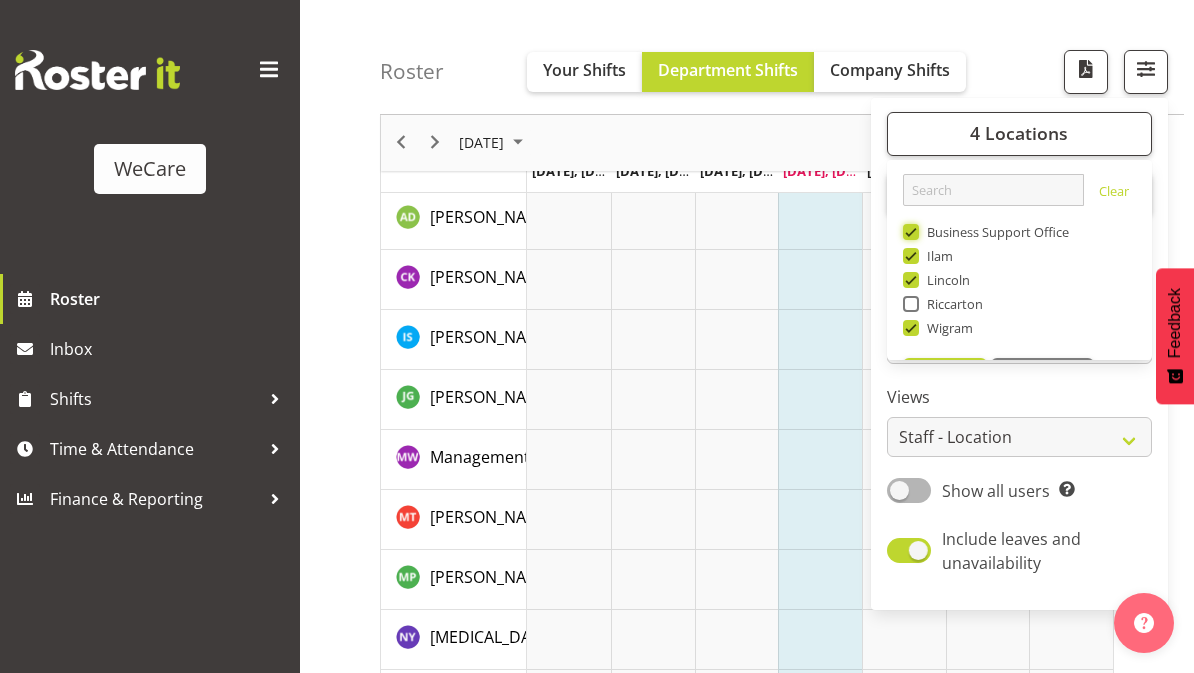 checkbox on "false" 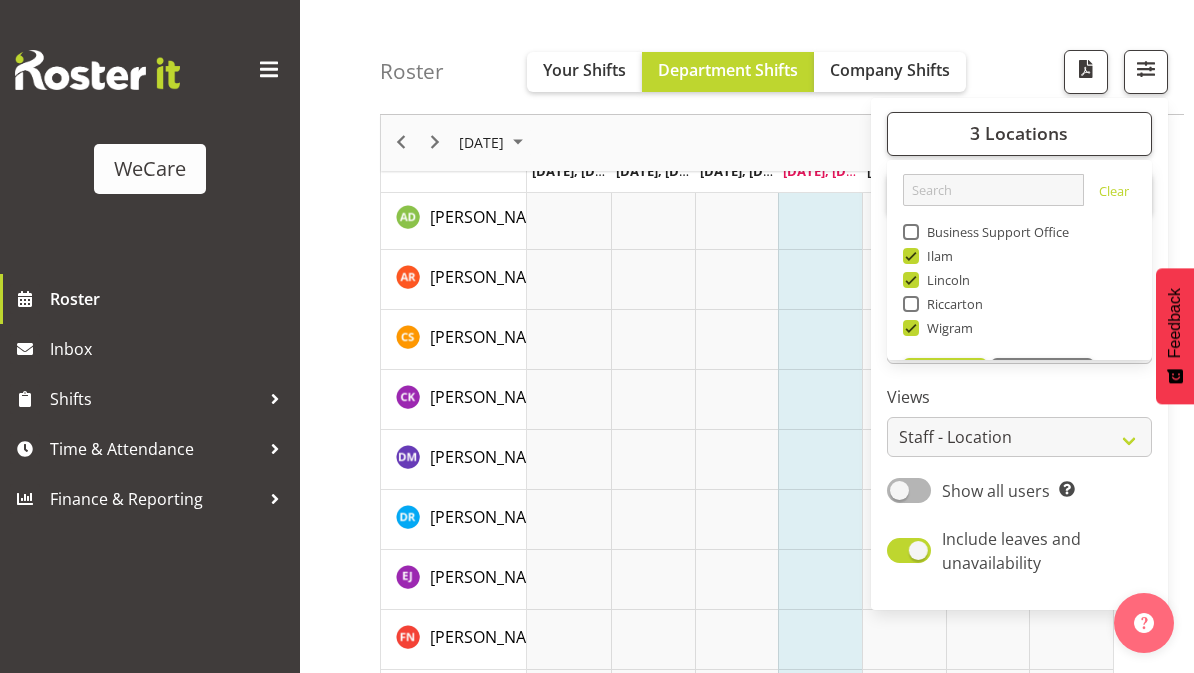 click at bounding box center [911, 256] 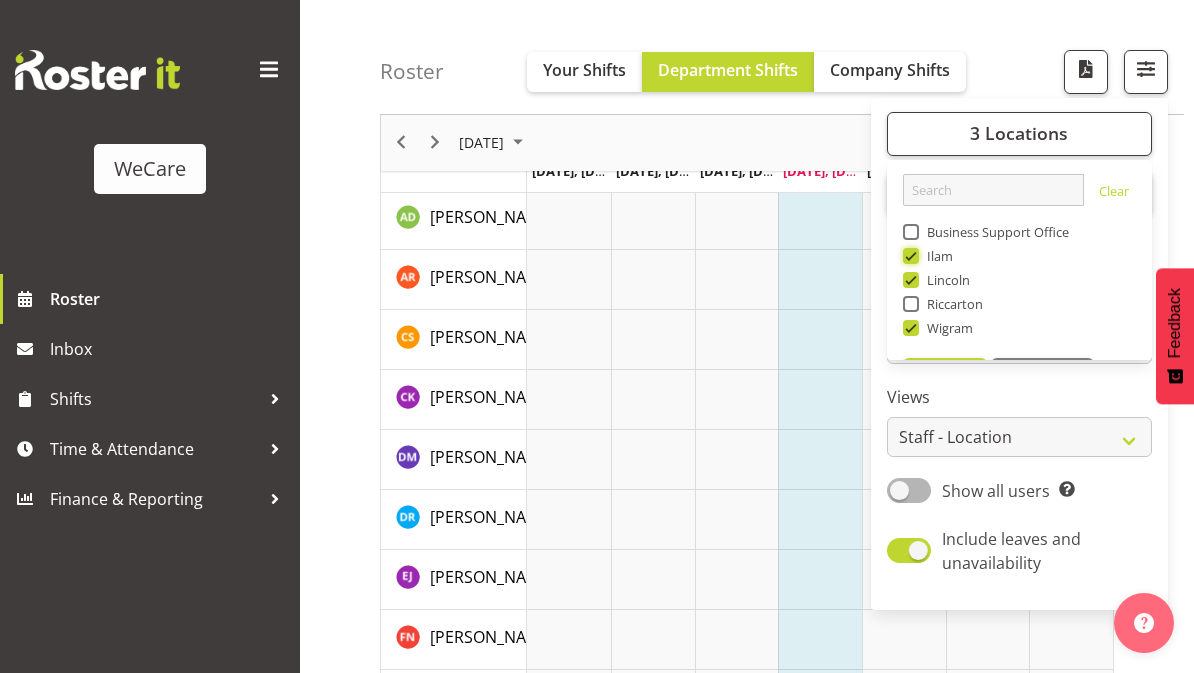 click on "Ilam" at bounding box center (909, 256) 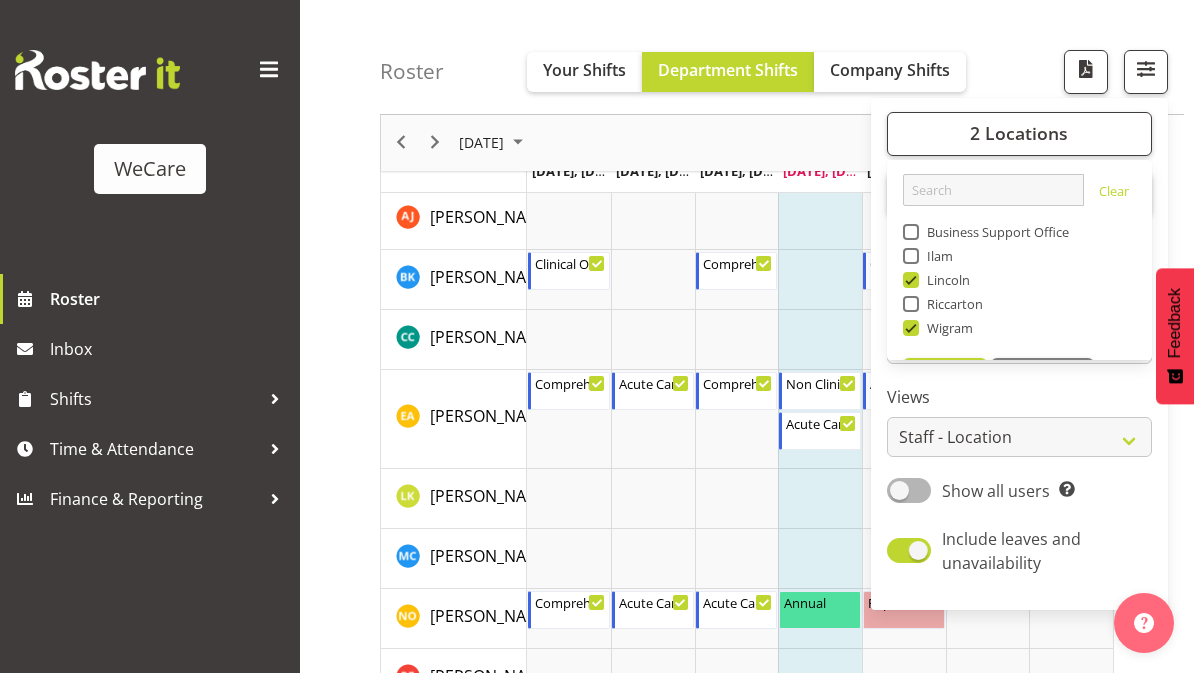 click at bounding box center (911, 280) 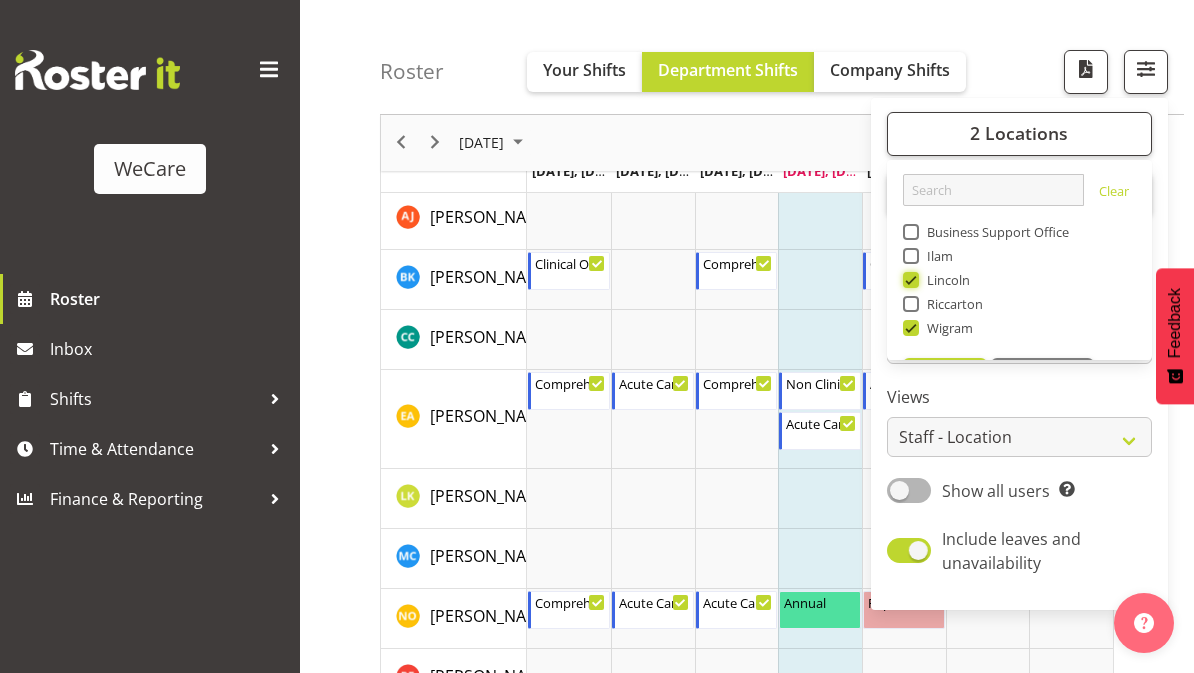 click on "Lincoln" at bounding box center [909, 280] 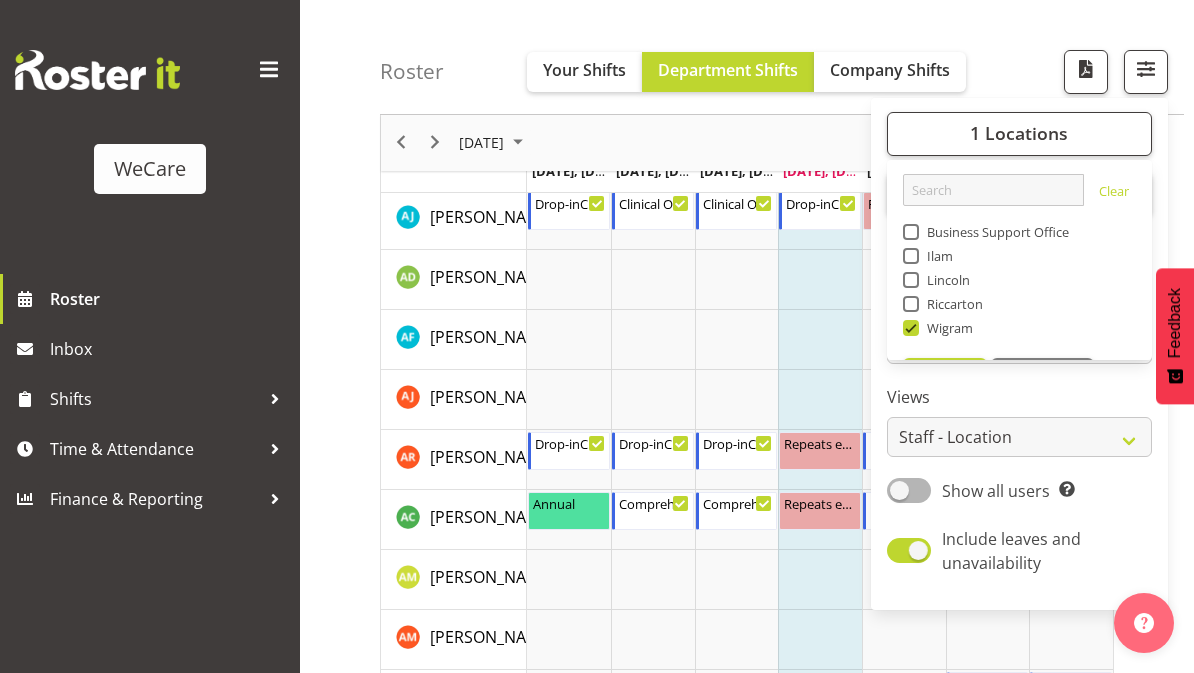 click on "1 Locations" at bounding box center [1019, 134] 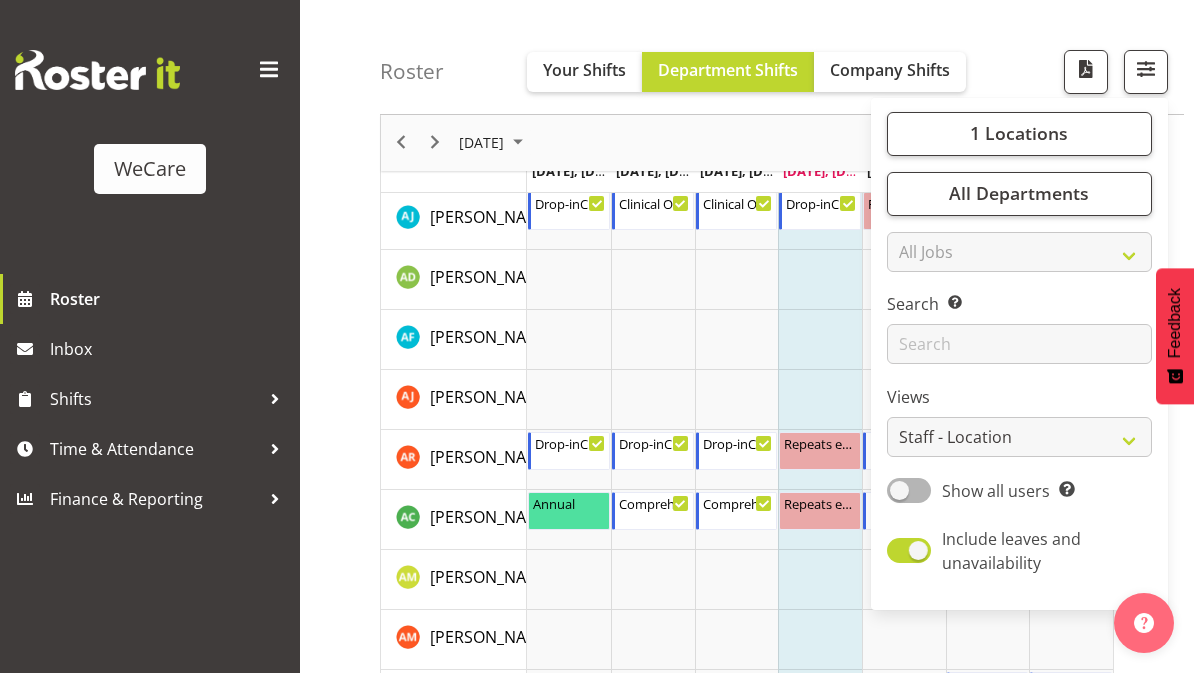 click on "1 Locations" at bounding box center [1019, 134] 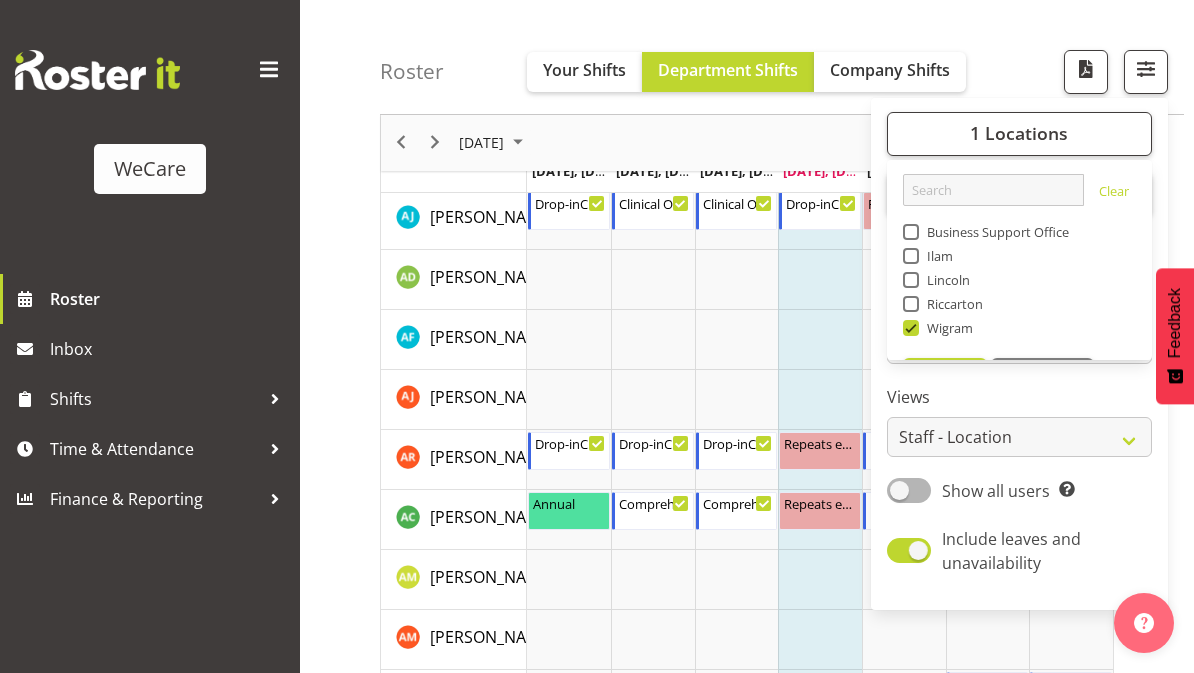 click on "Roster   Your Shifts
Department Shifts
Company Shifts
1 Locations
Clear
Business Support Office
Ilam
[GEOGRAPHIC_DATA]
[GEOGRAPHIC_DATA]
[GEOGRAPHIC_DATA]
Select All
Deselect All
Clear          All Jobs  All Jobs     Search for a particular employee" at bounding box center (782, 57) 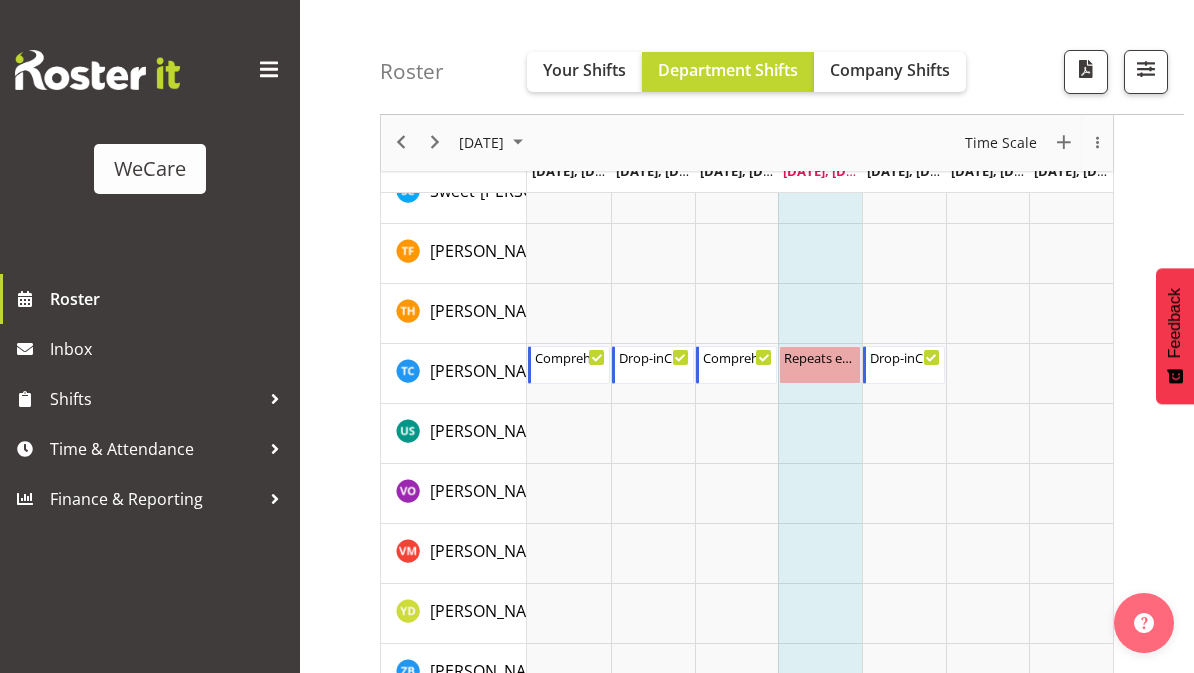 scroll, scrollTop: 2769, scrollLeft: 0, axis: vertical 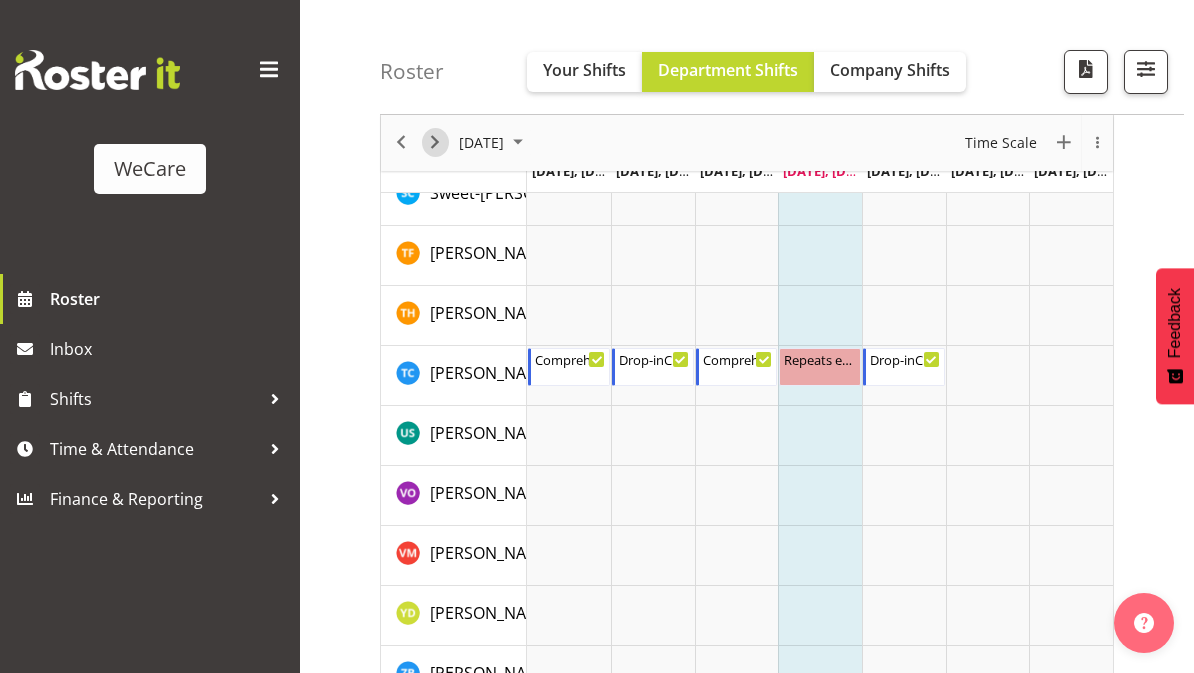 click at bounding box center (435, 143) 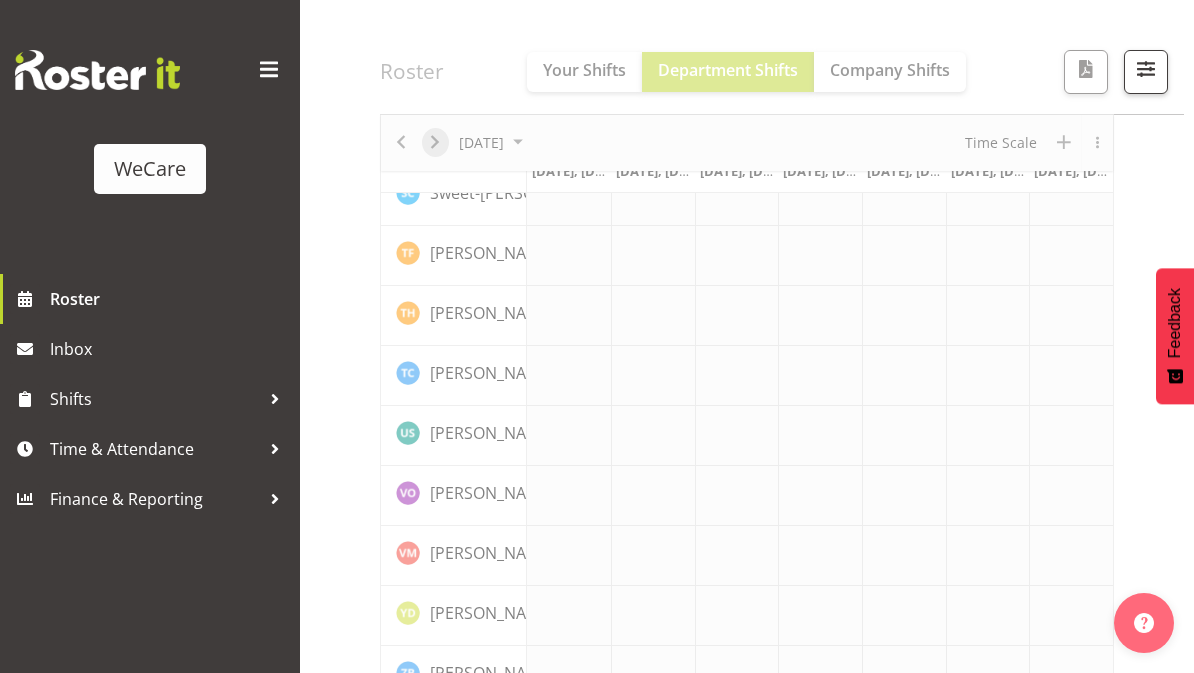 scroll, scrollTop: 311, scrollLeft: 0, axis: vertical 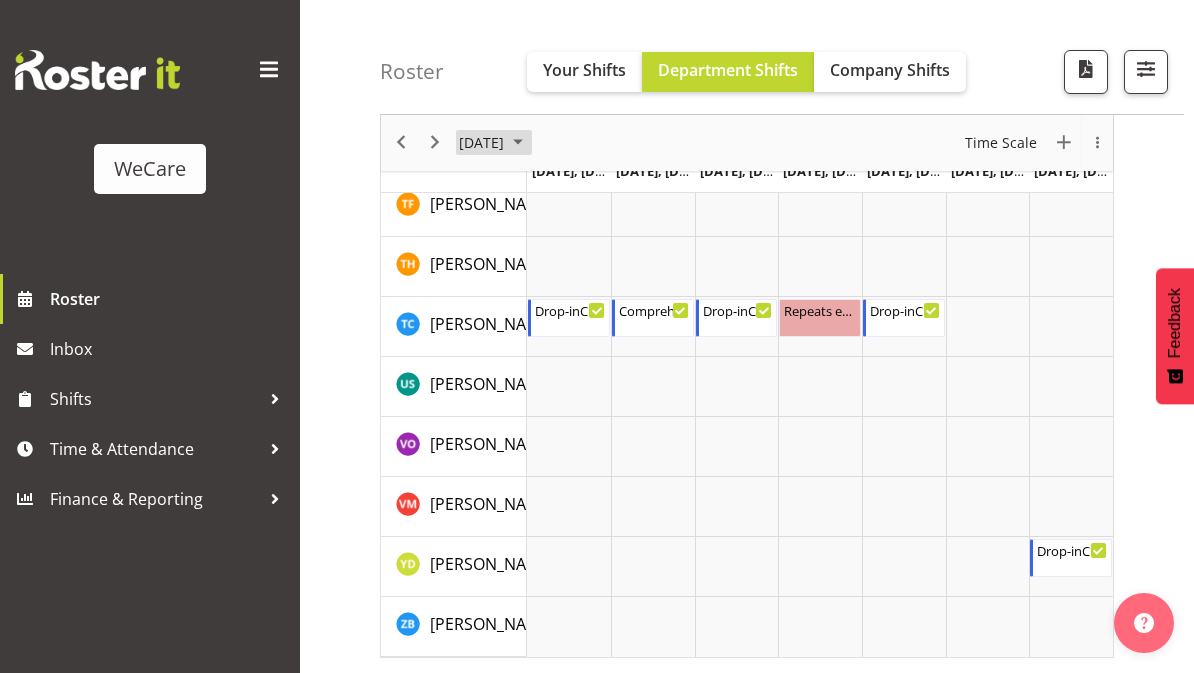 click at bounding box center [518, 143] 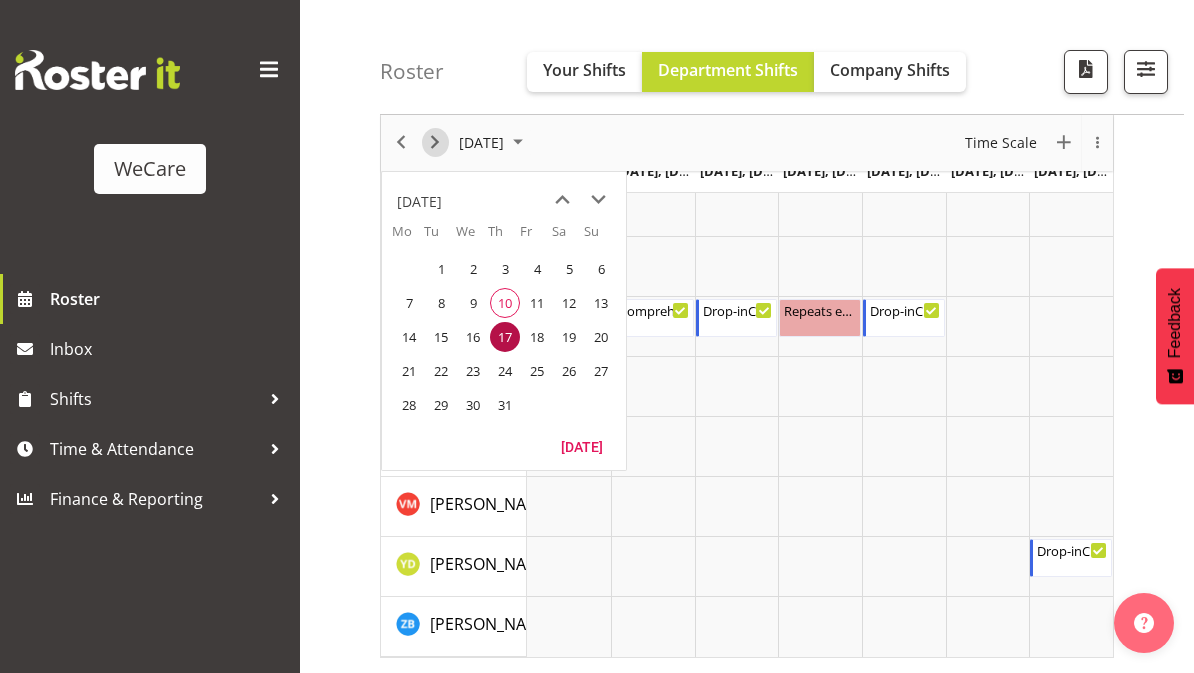 click at bounding box center [435, 143] 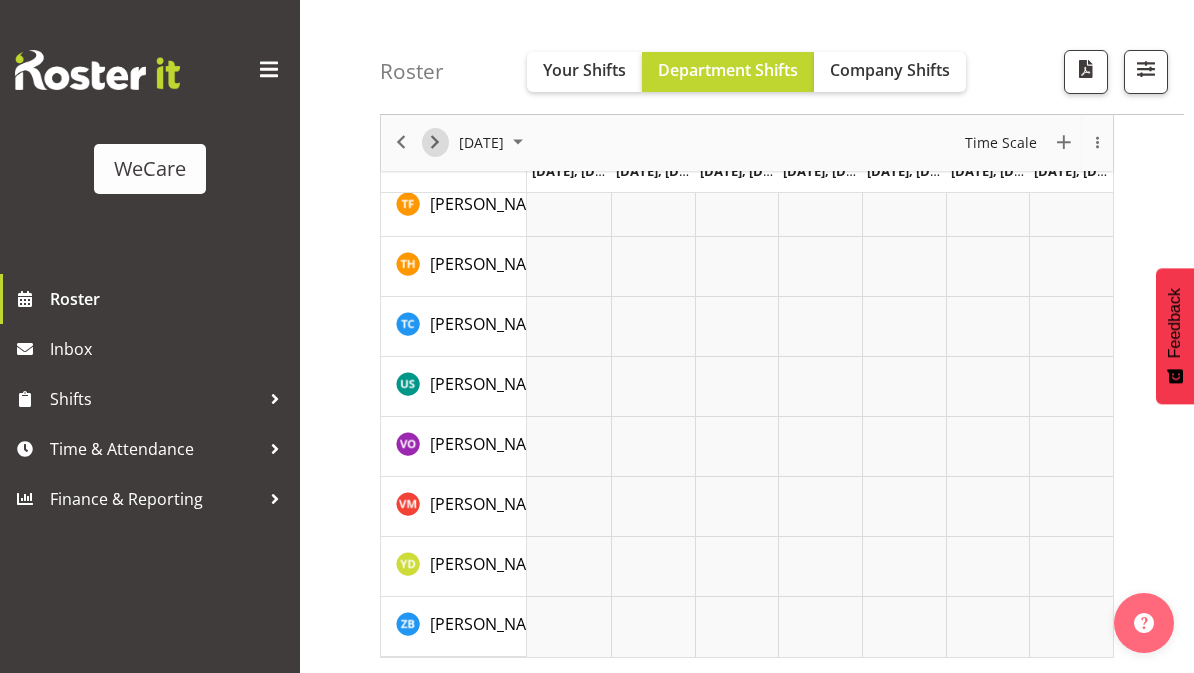 scroll, scrollTop: 311, scrollLeft: 0, axis: vertical 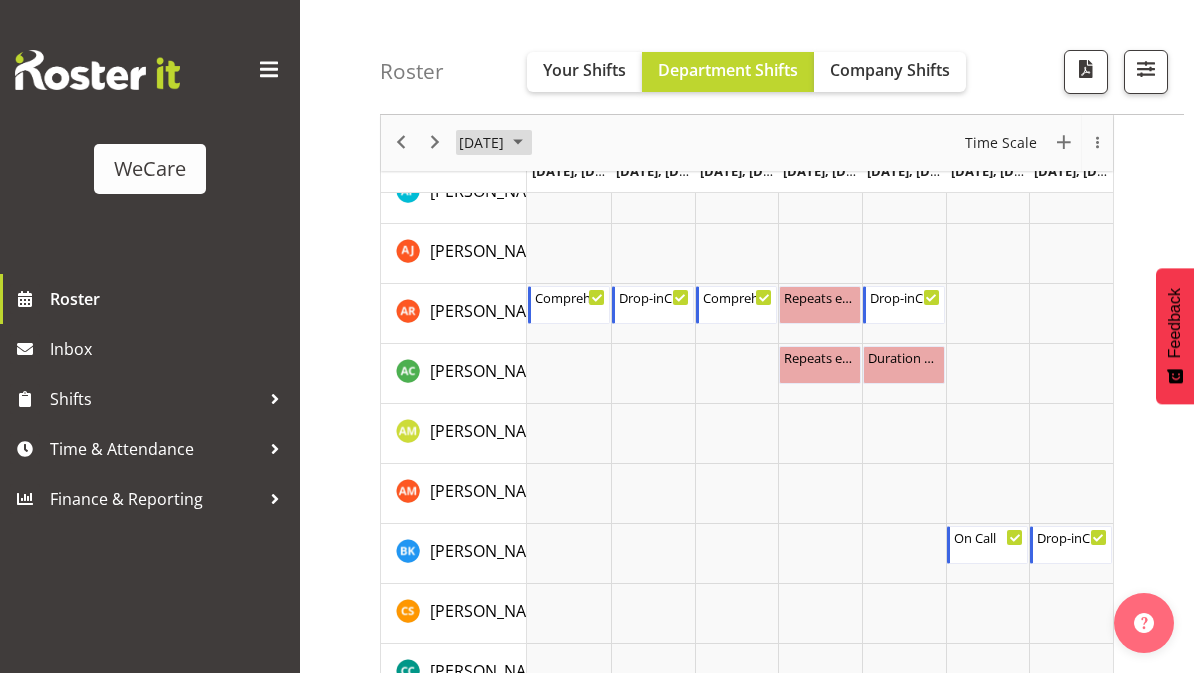 click on "[DATE]" at bounding box center (481, 143) 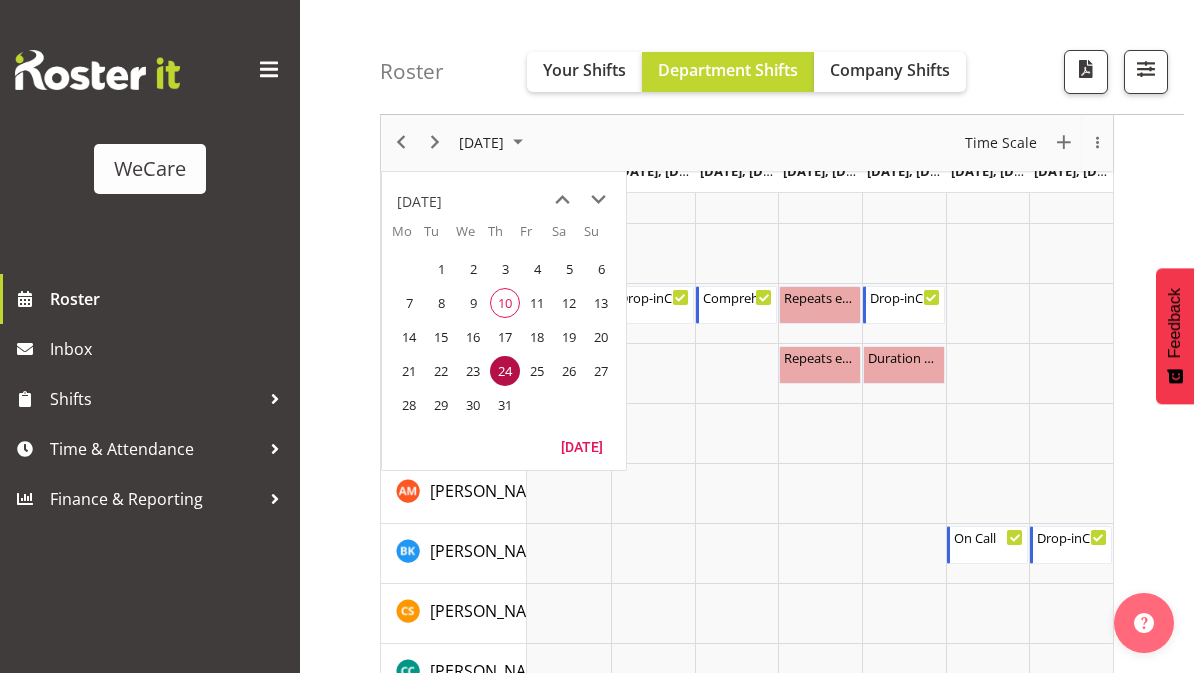 click at bounding box center [598, 200] 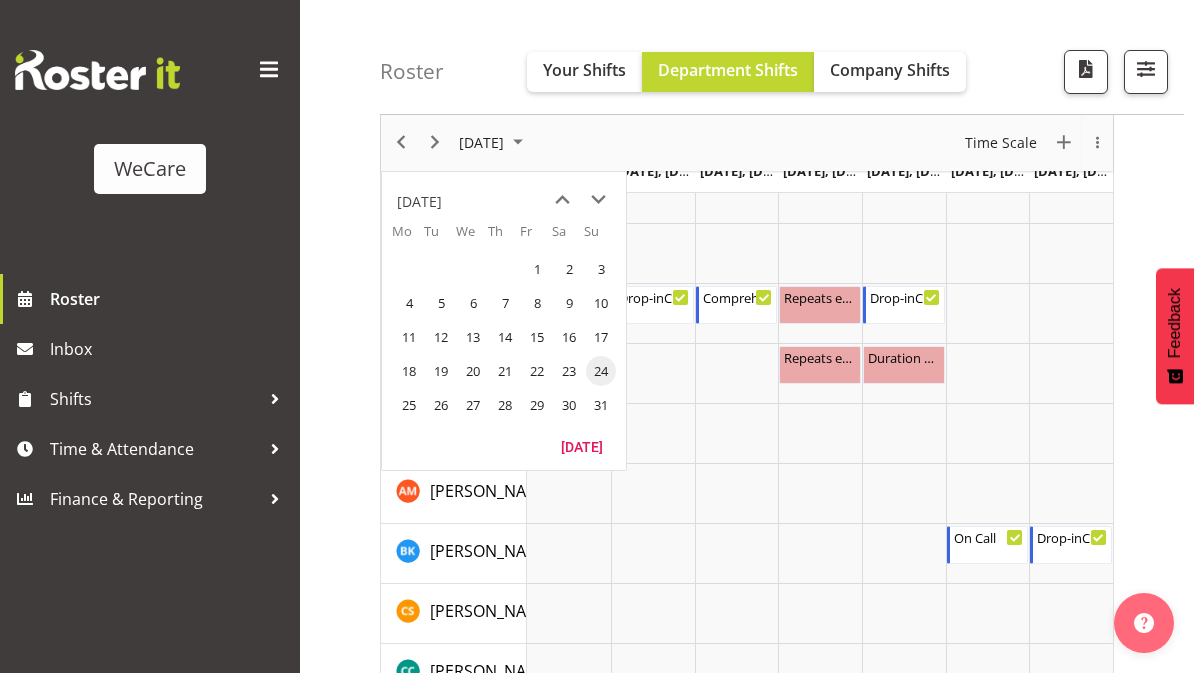 click on "30" at bounding box center (569, 405) 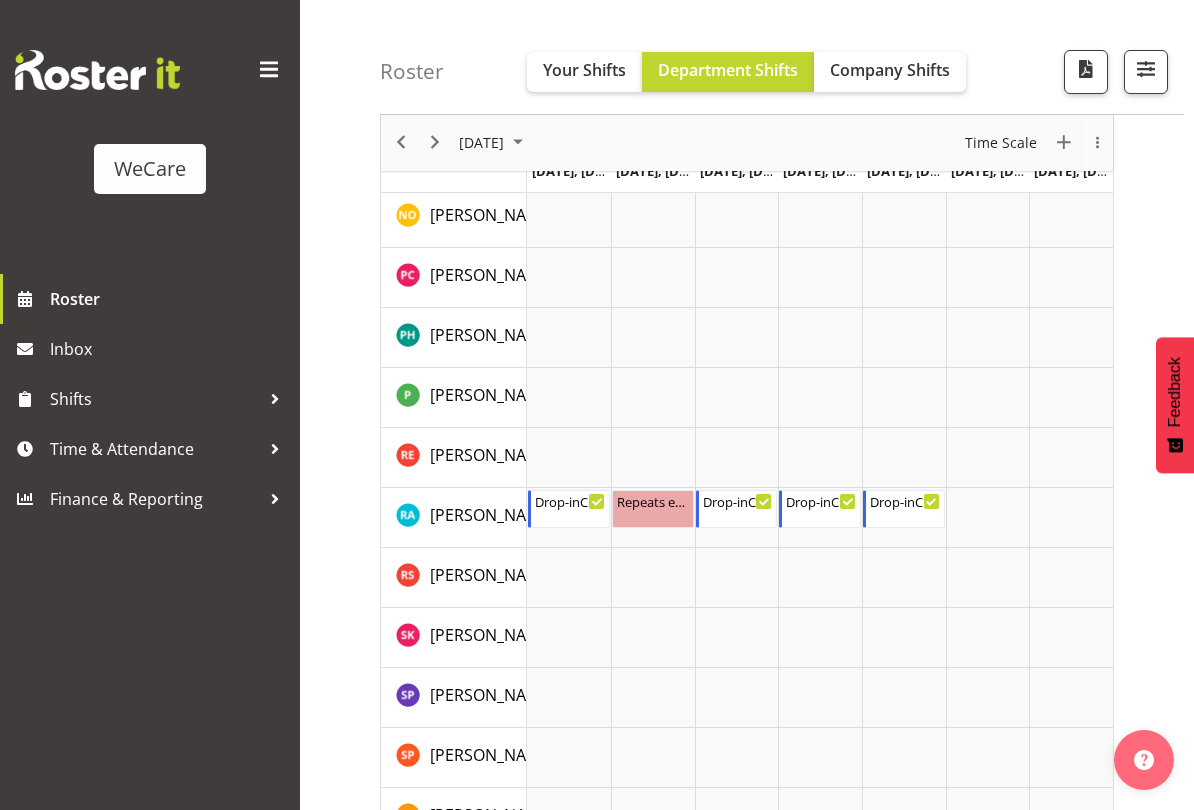 scroll, scrollTop: 1984, scrollLeft: 0, axis: vertical 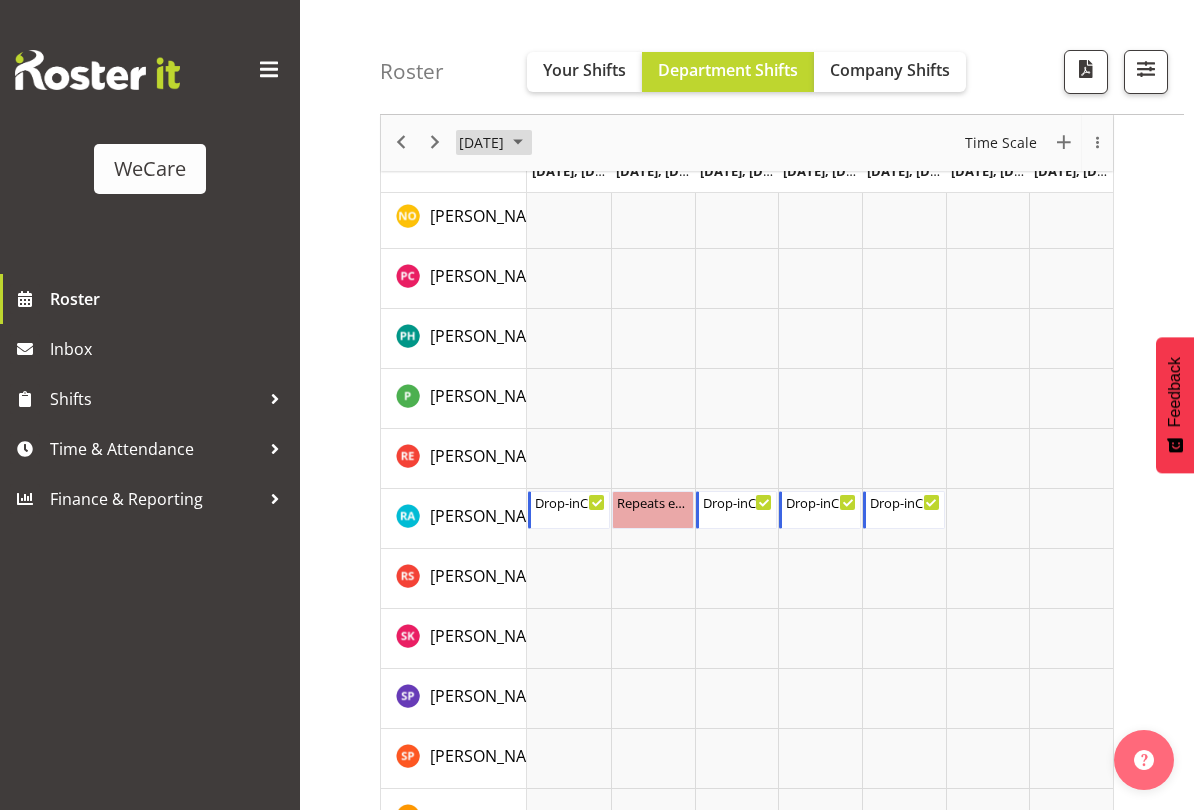 click at bounding box center (518, 143) 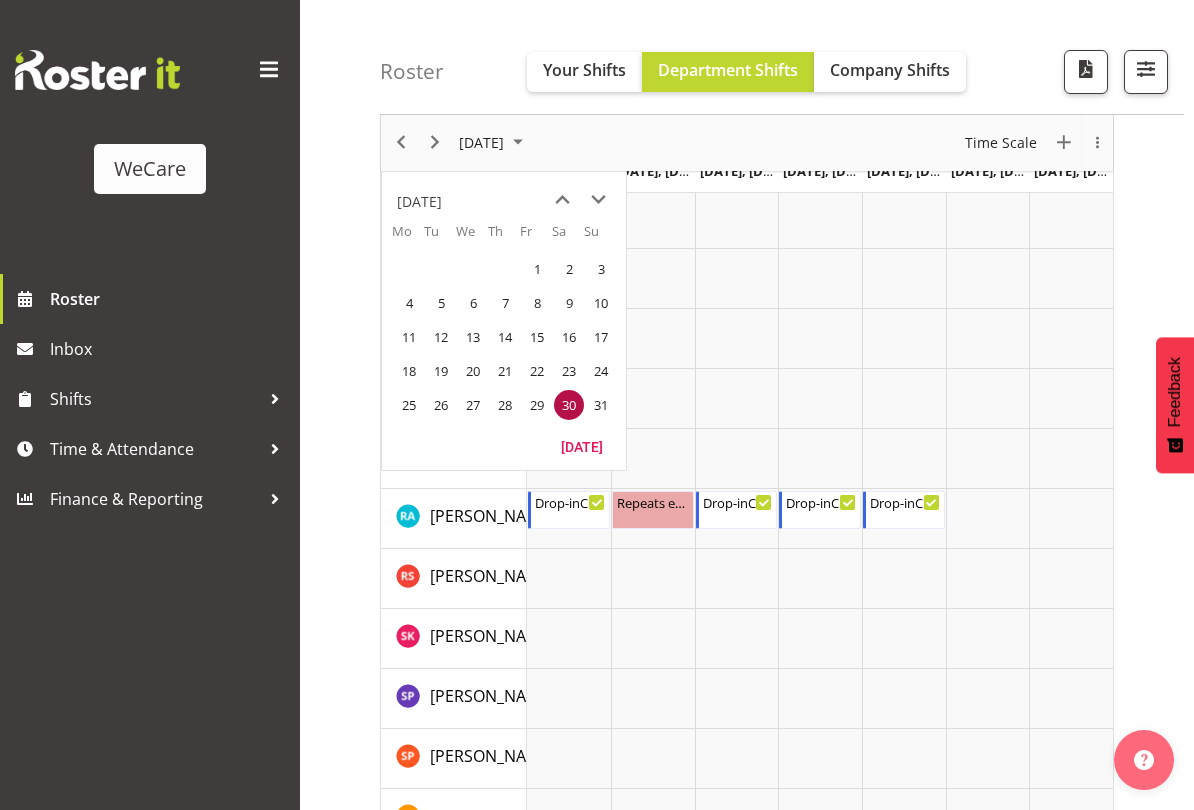click at bounding box center [598, 200] 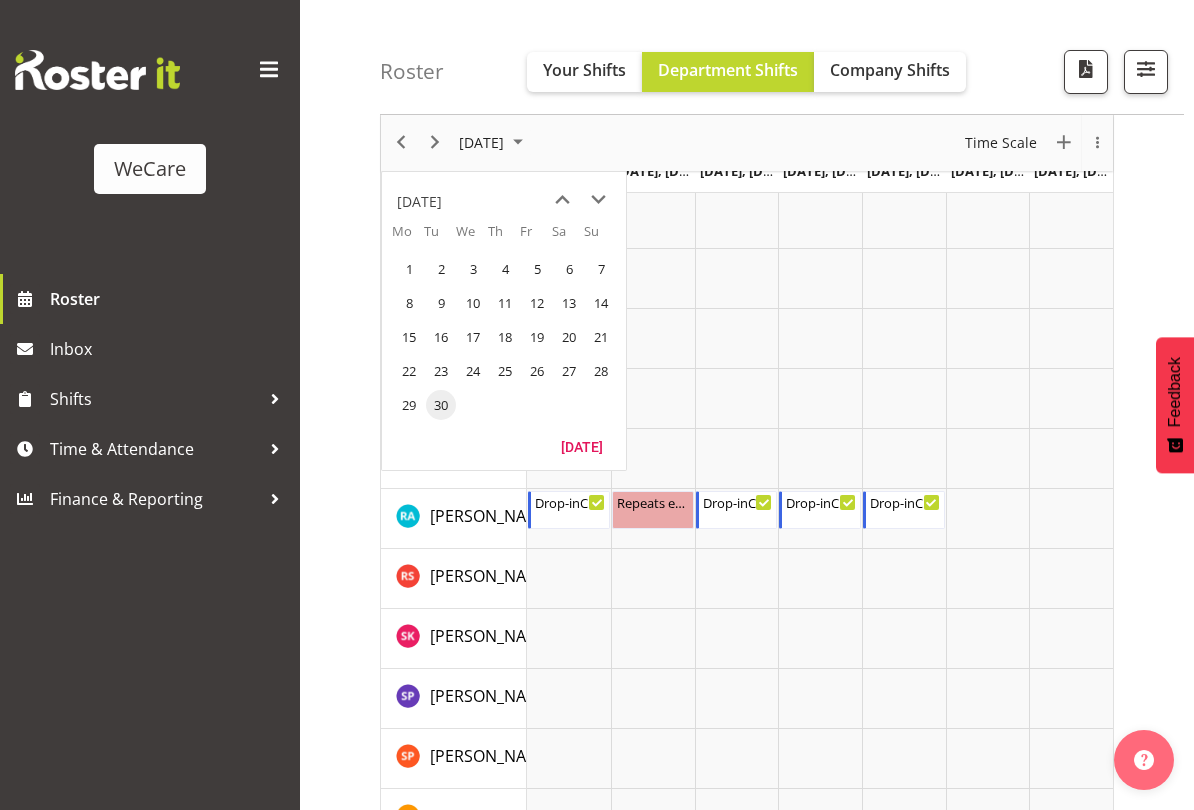 click on "1" at bounding box center (409, 269) 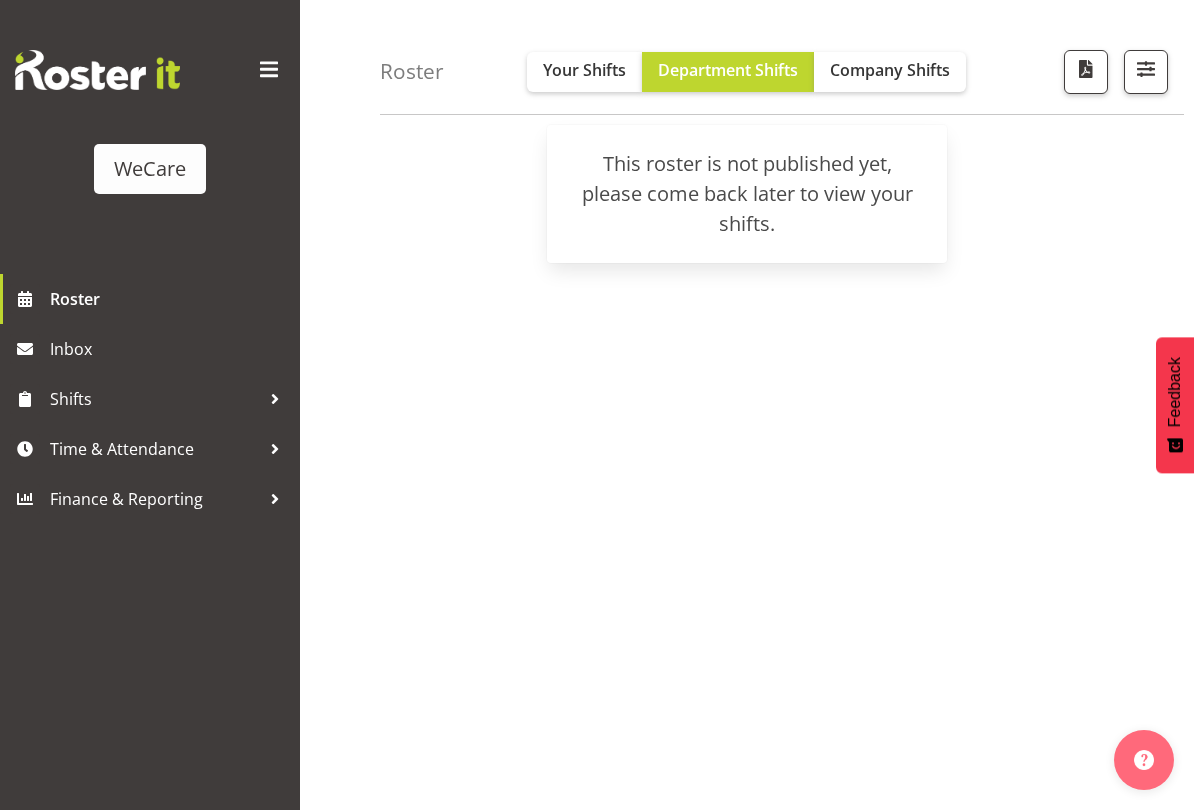 scroll, scrollTop: 174, scrollLeft: 0, axis: vertical 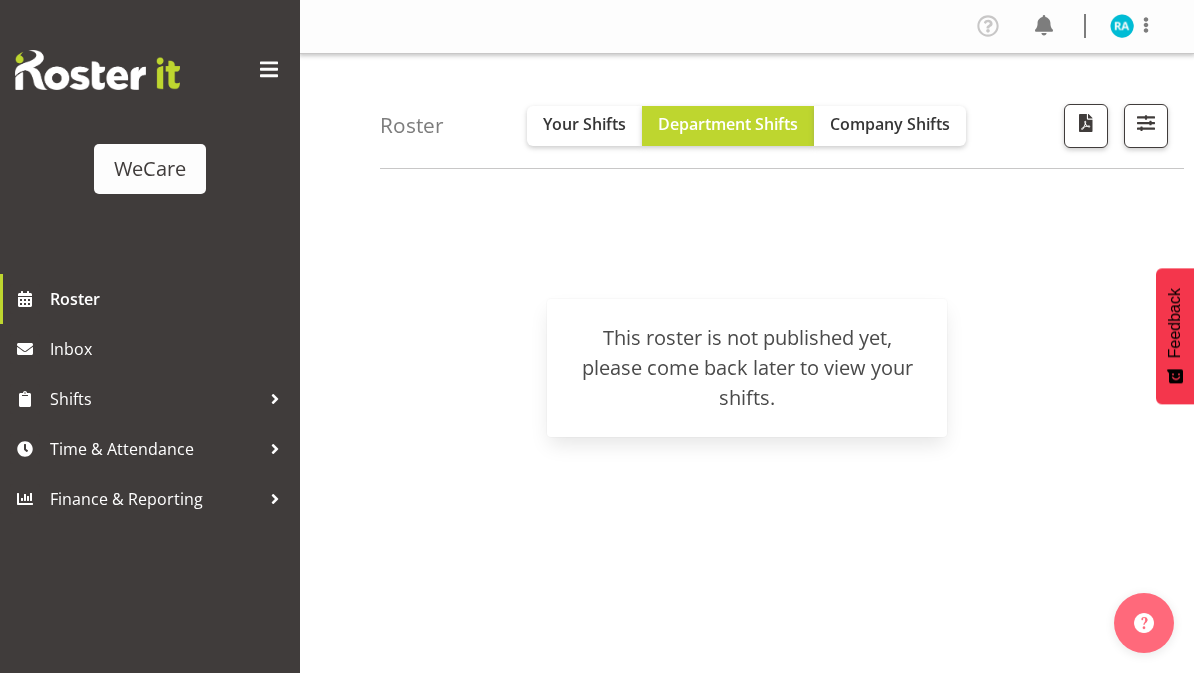 click on "Your Shifts" at bounding box center (584, 126) 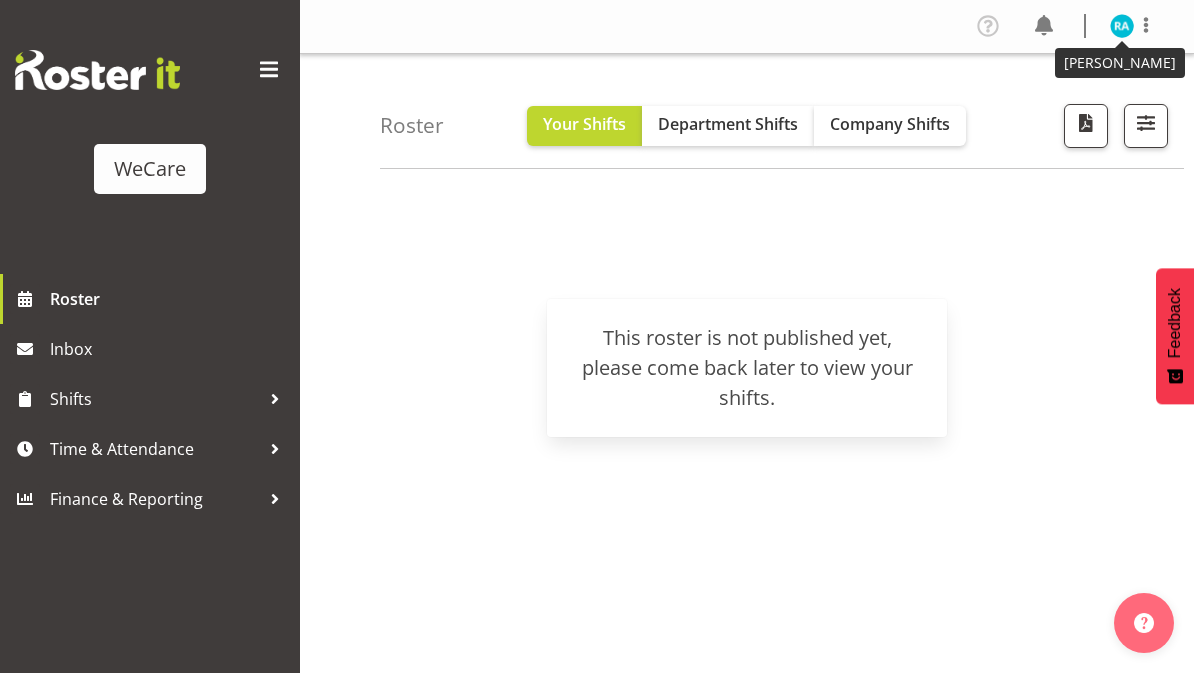 click at bounding box center [1122, 26] 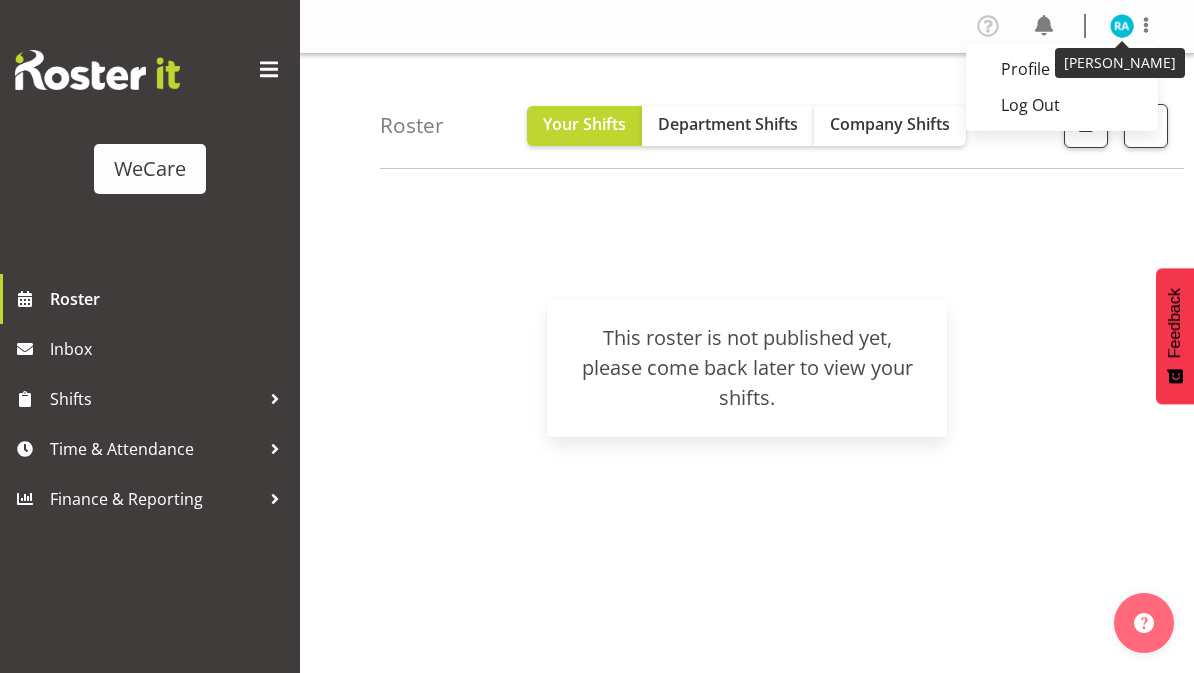 click on "Log Out" at bounding box center (1062, 105) 